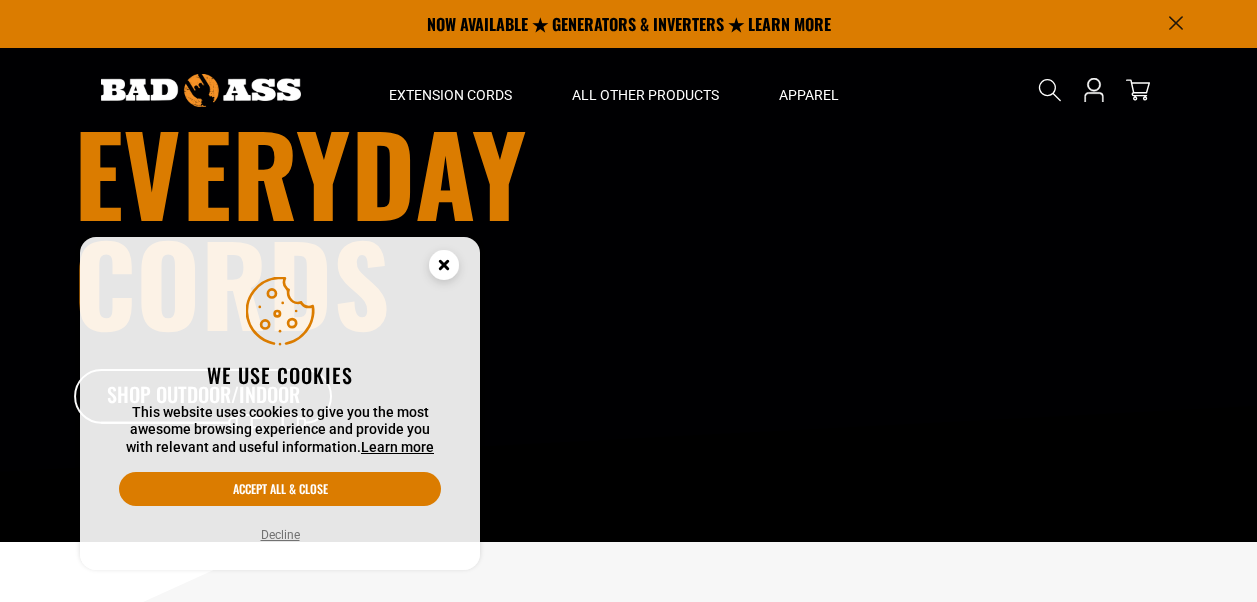 scroll, scrollTop: 0, scrollLeft: 0, axis: both 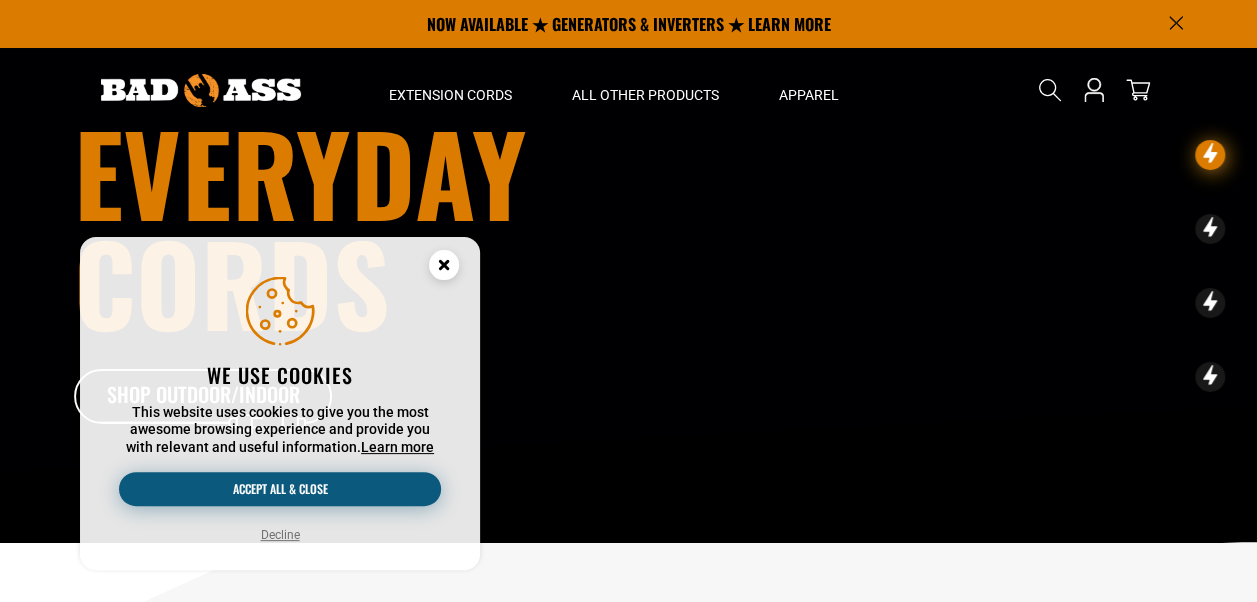 click on "Accept all & close" at bounding box center [280, 489] 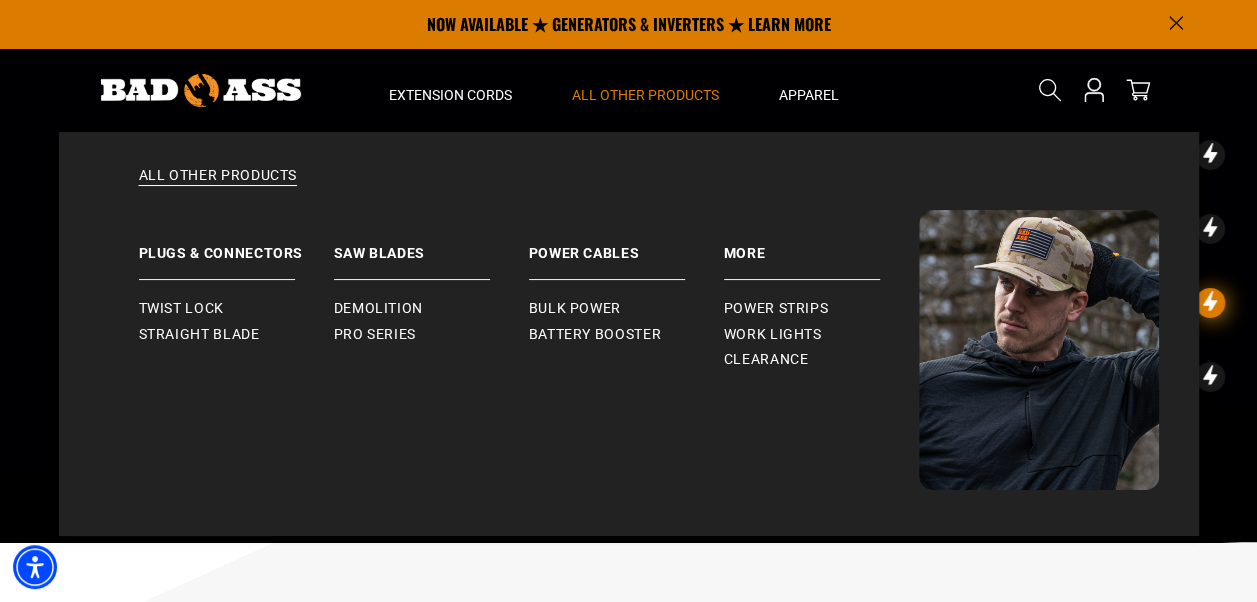 click on "All Other Products" at bounding box center [645, 95] 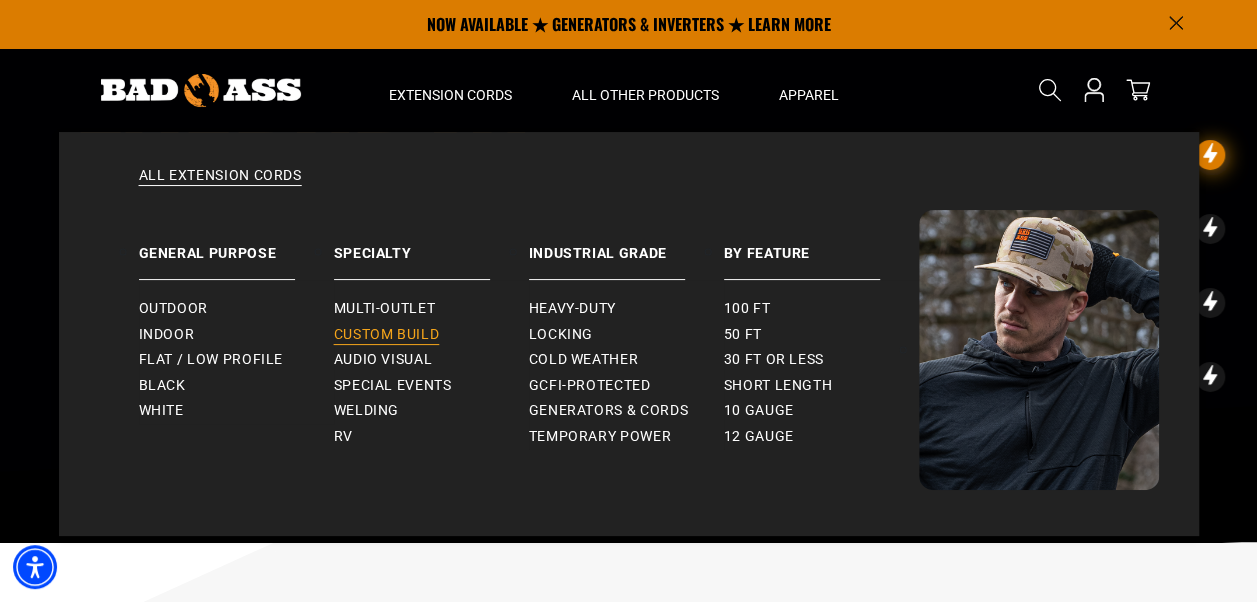 click on "Custom Build" at bounding box center (387, 335) 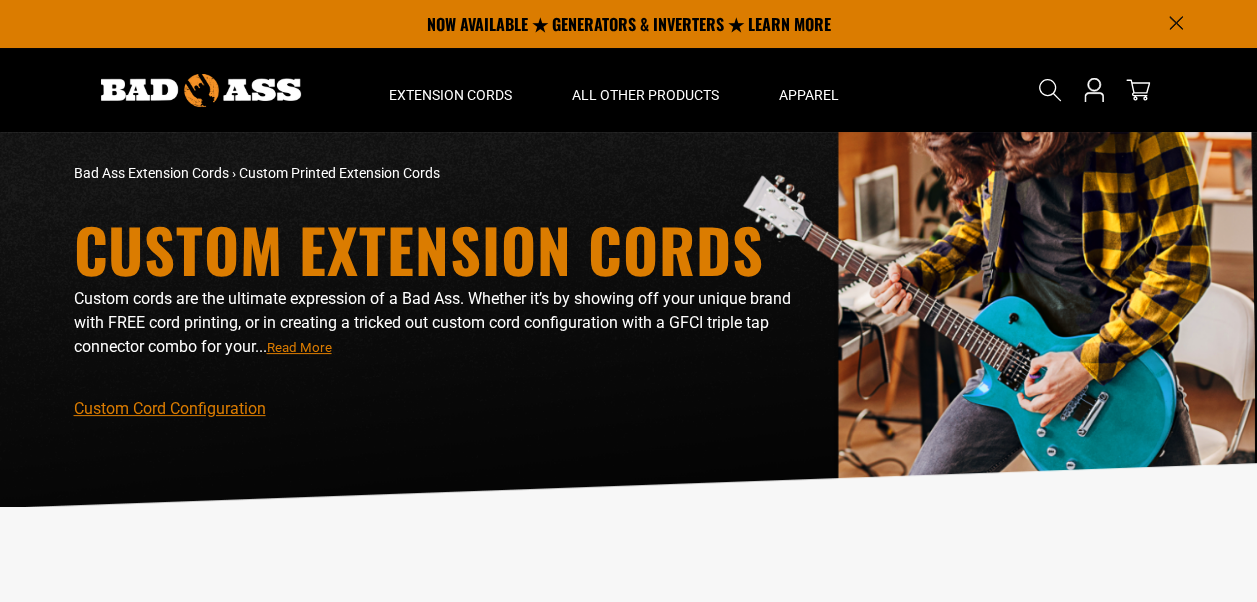 scroll, scrollTop: 2278, scrollLeft: 0, axis: vertical 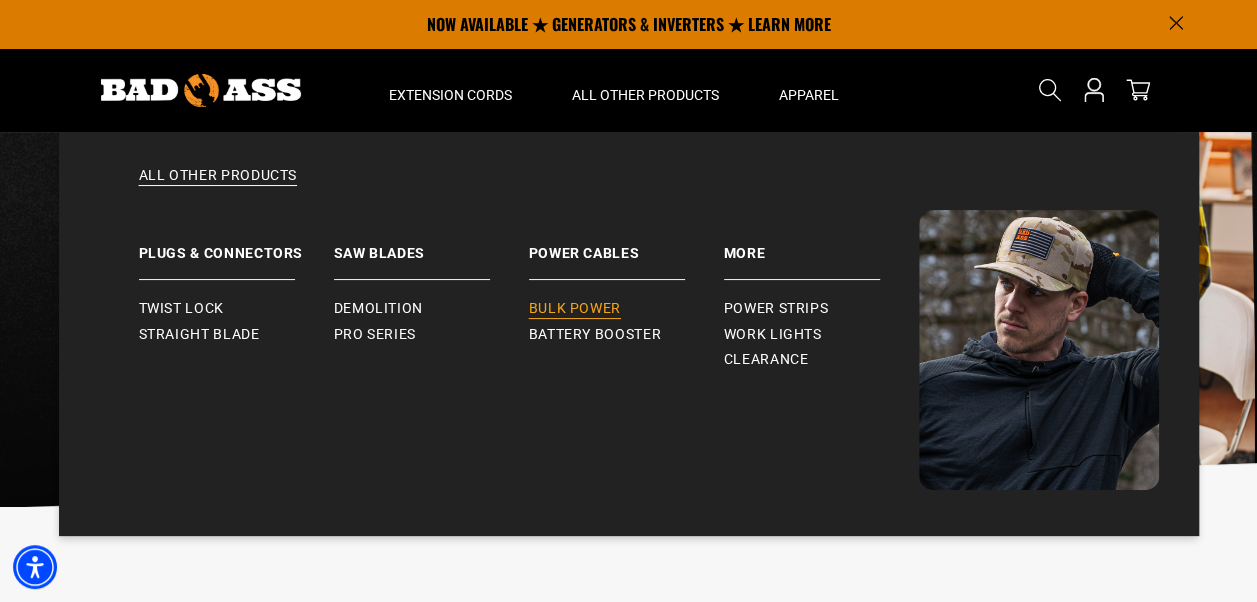 click on "Bulk Power" at bounding box center (575, 309) 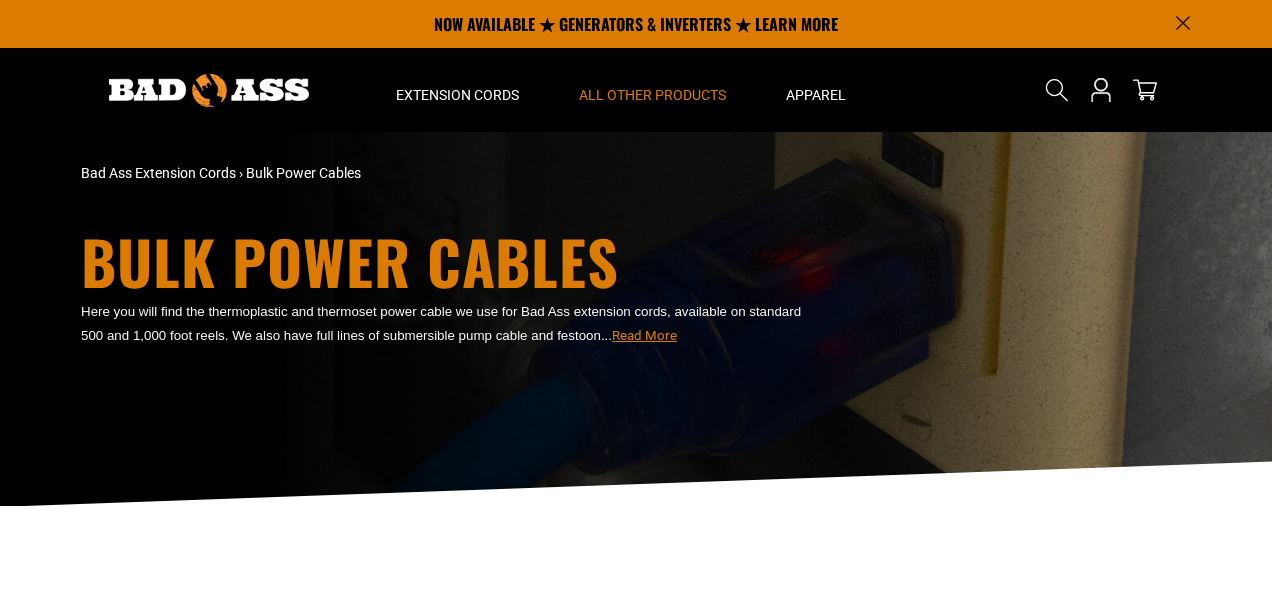 scroll, scrollTop: 0, scrollLeft: 0, axis: both 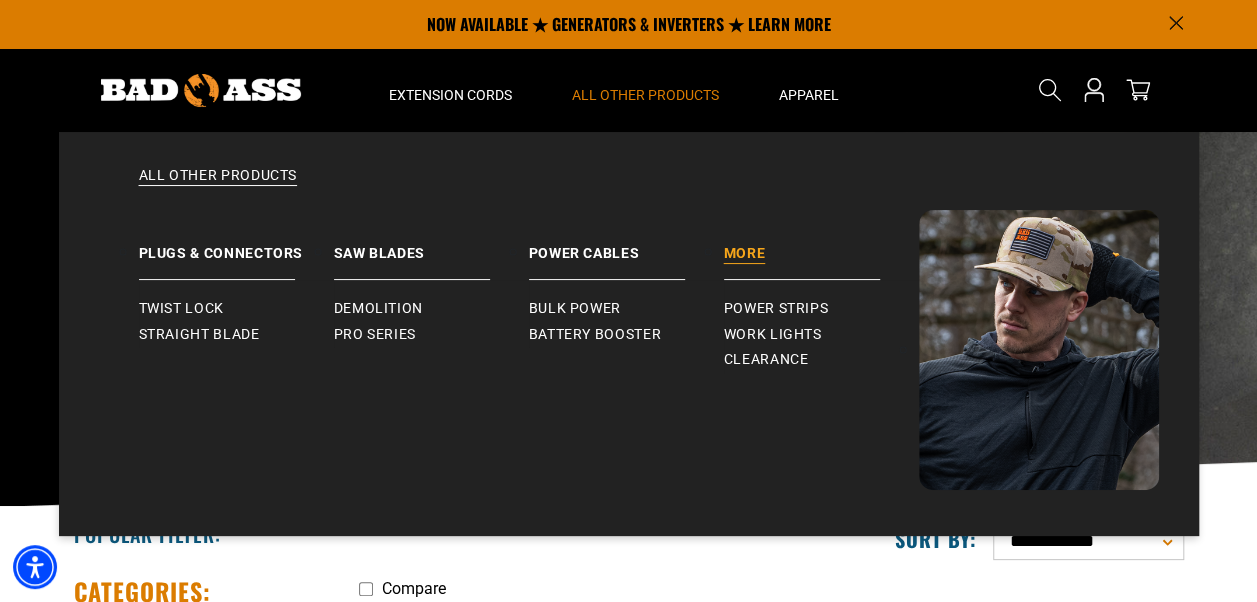 click on "More" at bounding box center (821, 245) 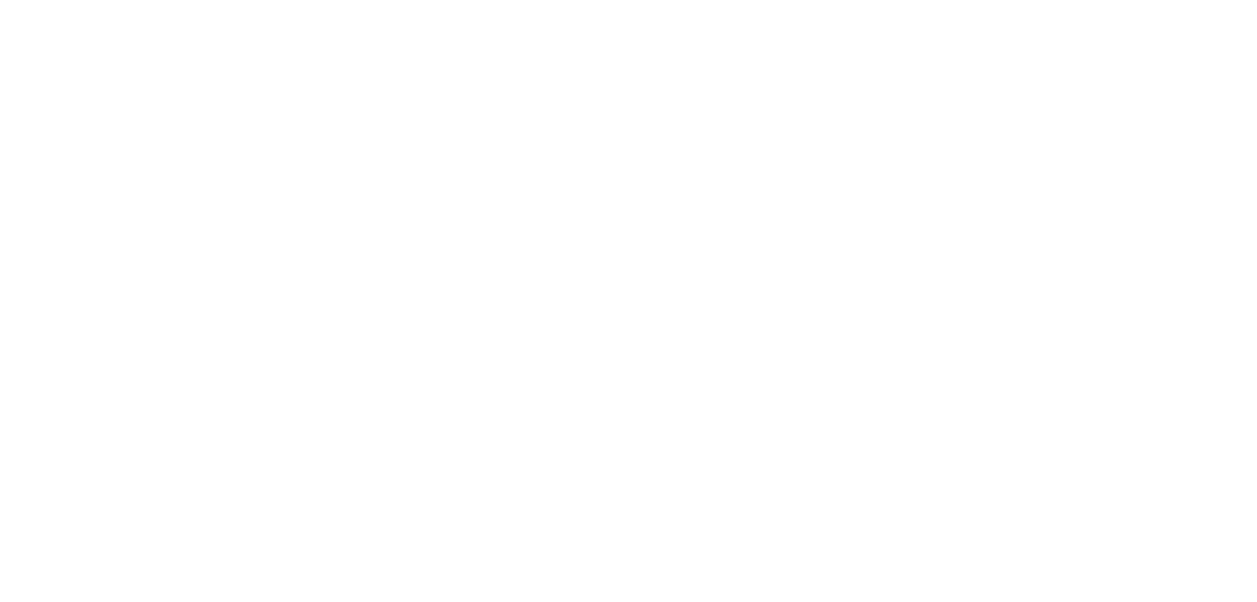 scroll, scrollTop: 0, scrollLeft: 0, axis: both 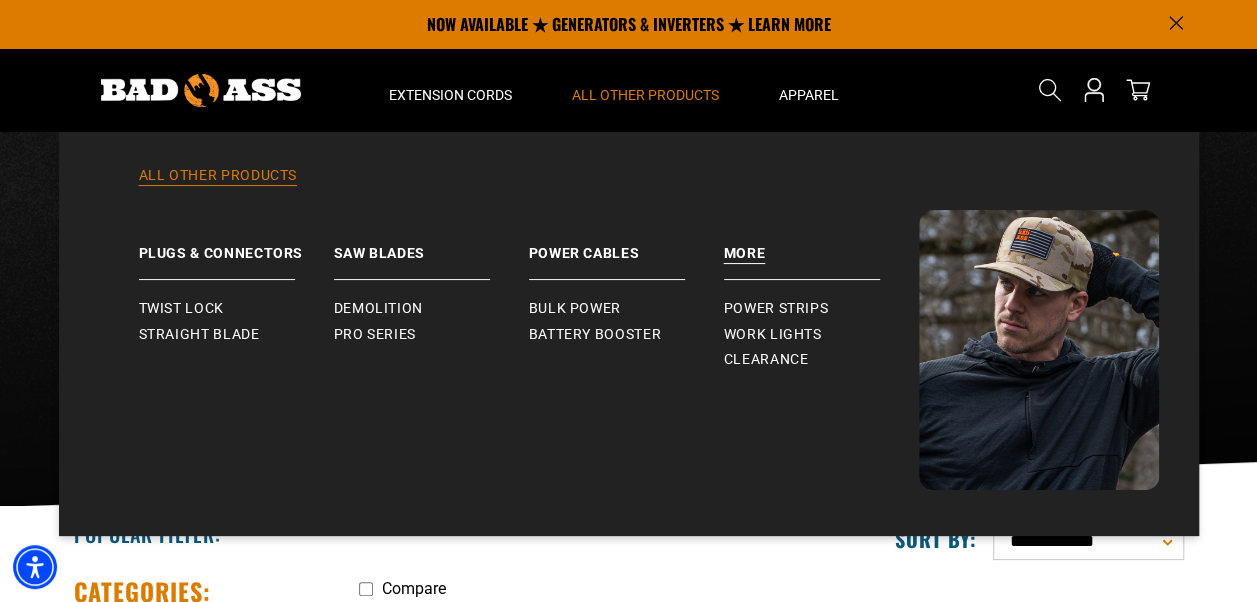click on "All Other Products" at bounding box center (629, 188) 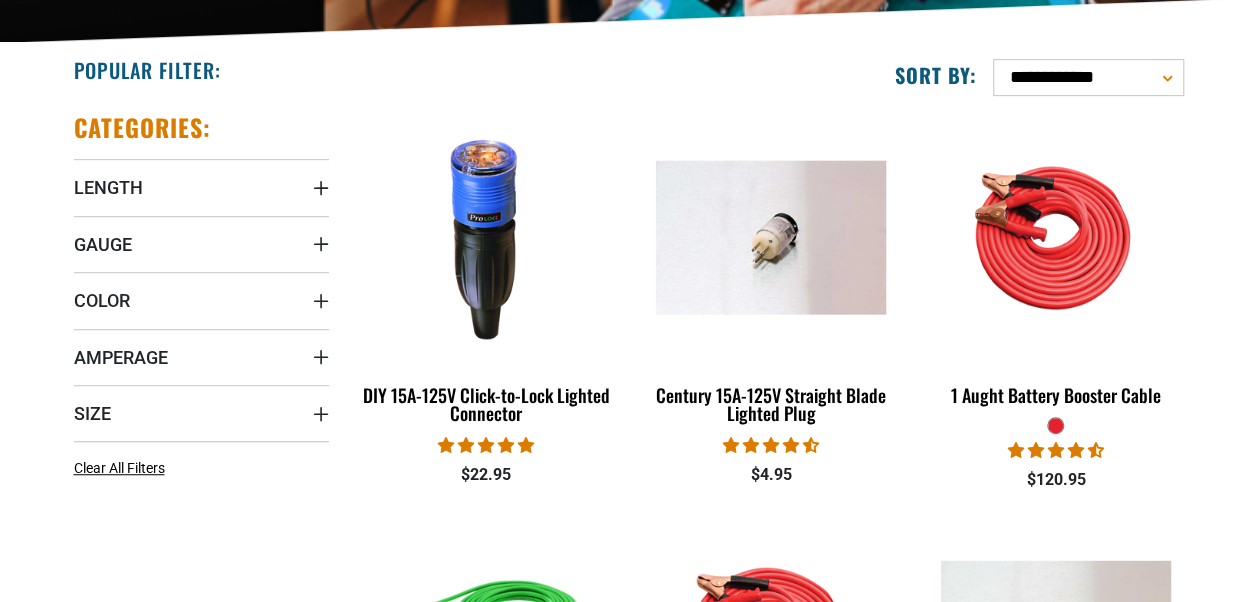 scroll, scrollTop: 464, scrollLeft: 0, axis: vertical 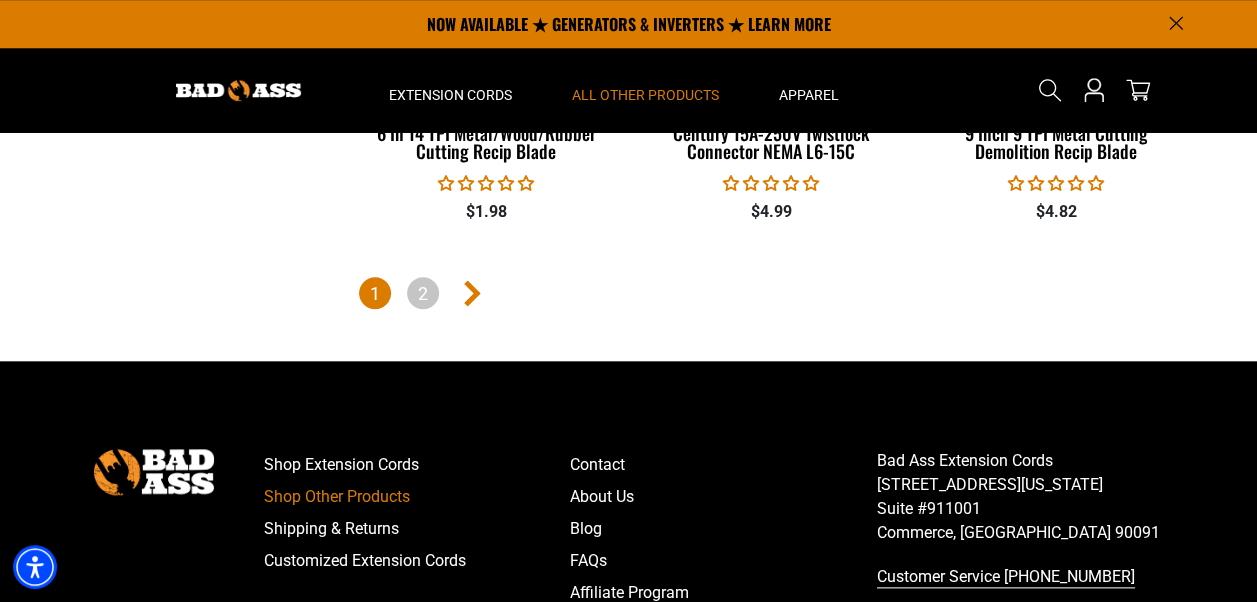 click at bounding box center [471, 293] 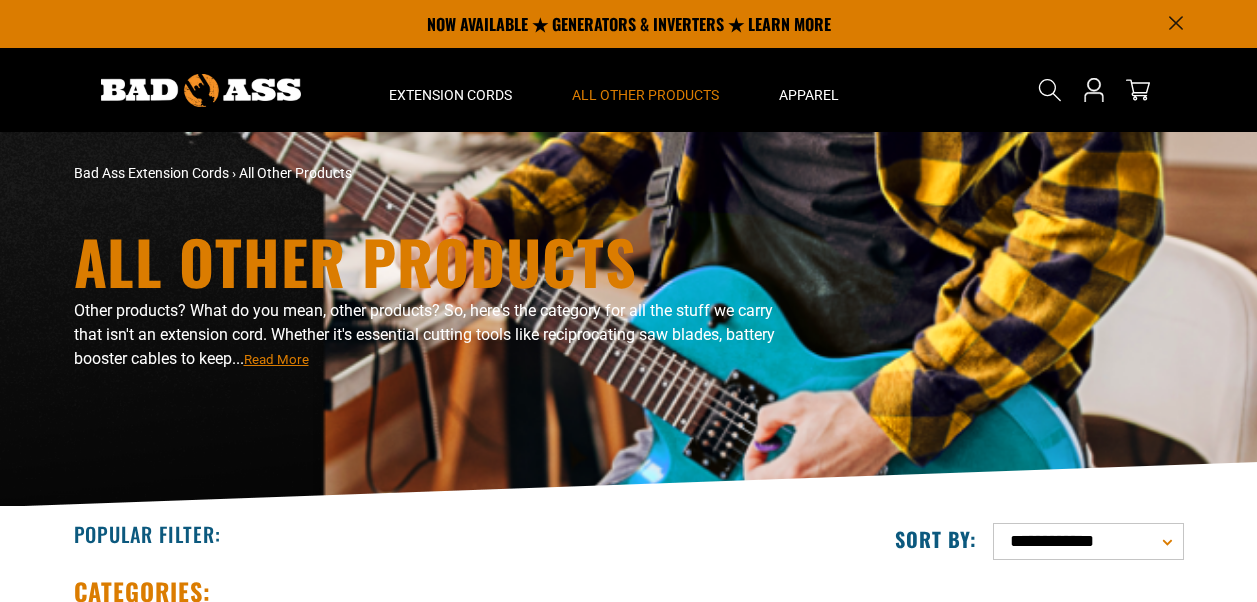 scroll, scrollTop: 0, scrollLeft: 0, axis: both 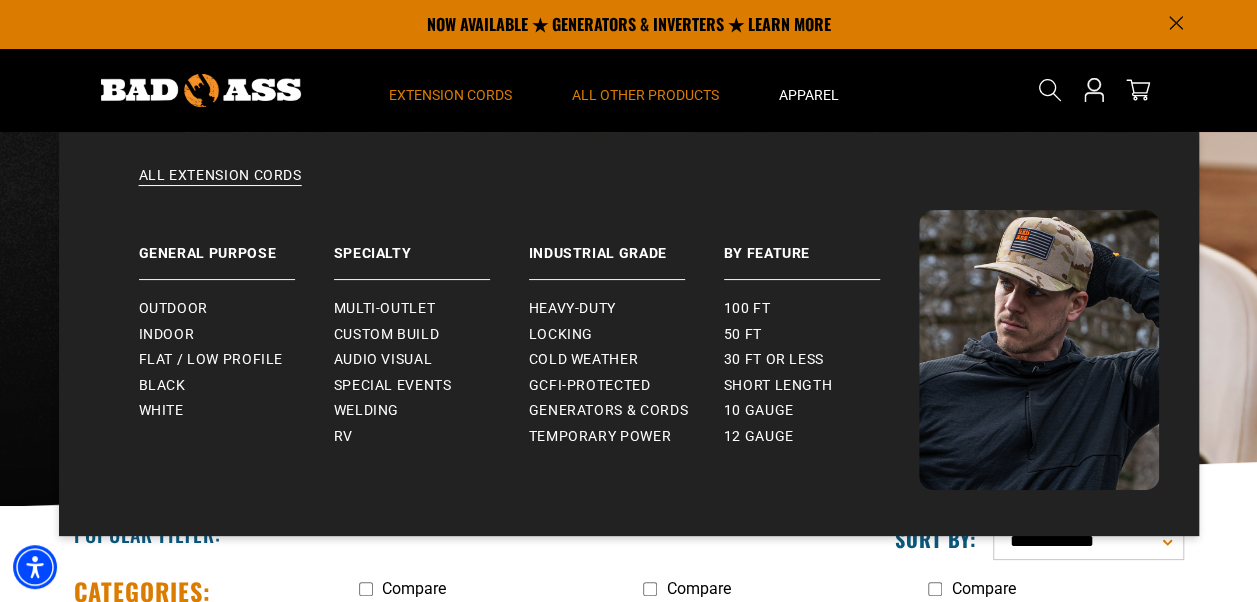 click on "Extension Cords" at bounding box center (450, 95) 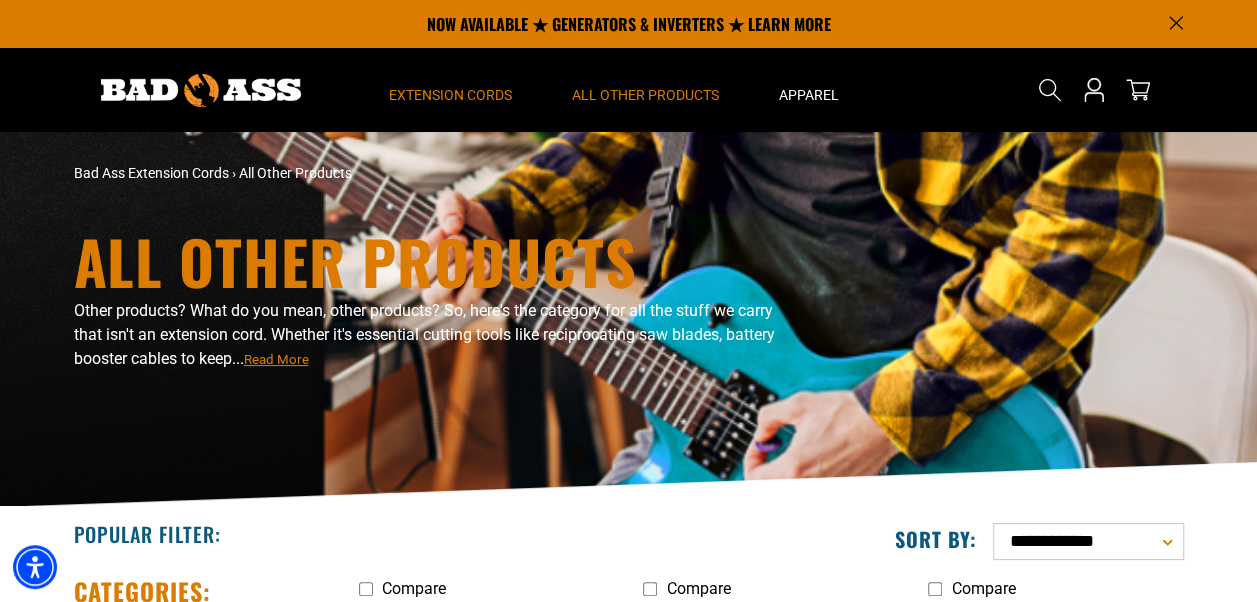 click on "Extension Cords" at bounding box center (450, 95) 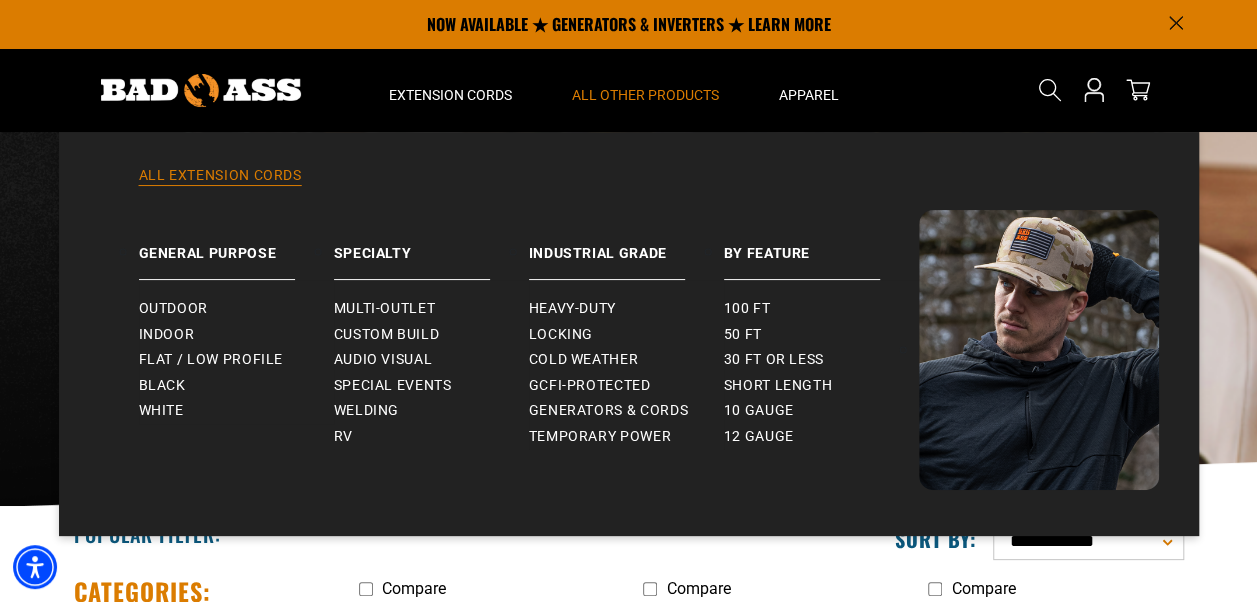 click on "All Extension Cords" at bounding box center [629, 188] 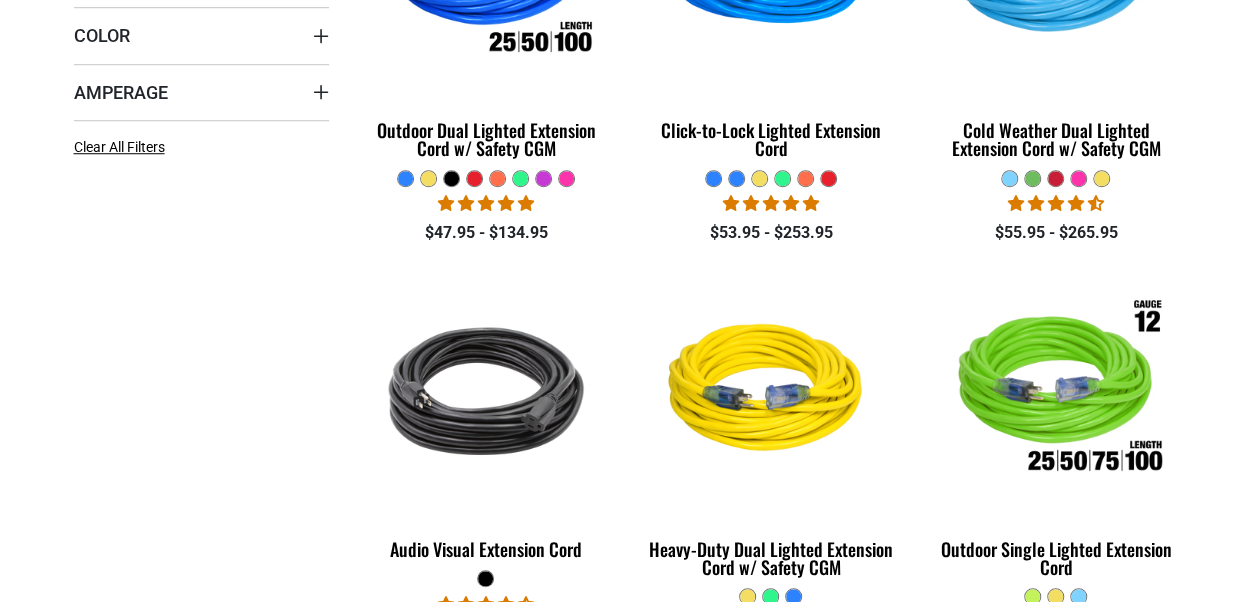 scroll, scrollTop: 0, scrollLeft: 0, axis: both 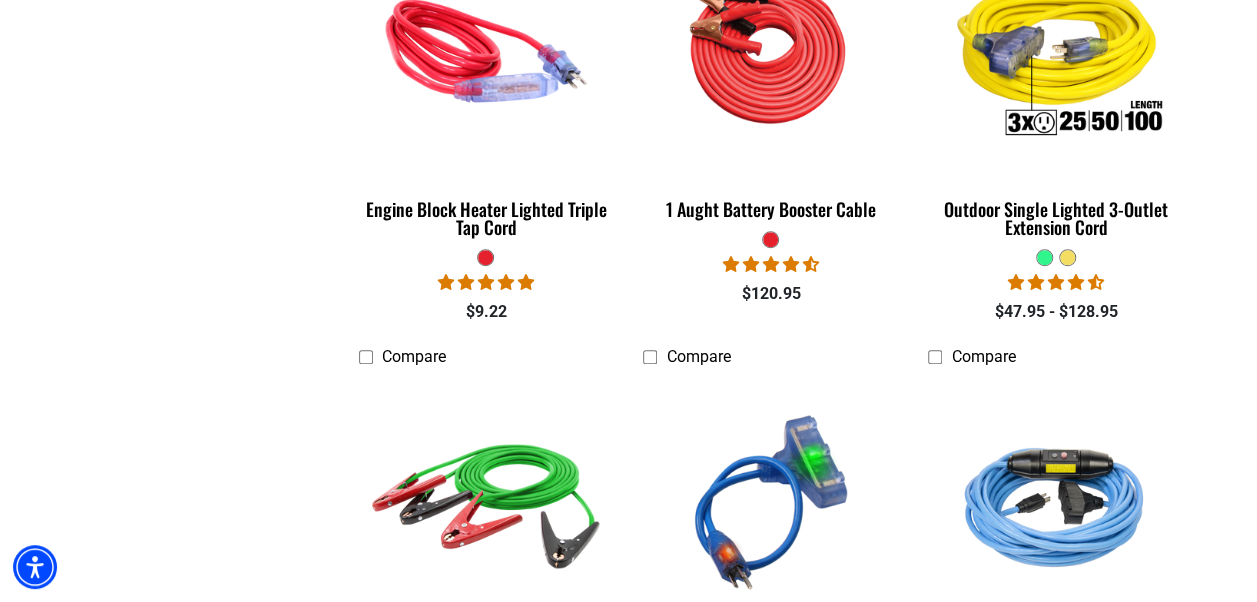 click on "Categories:
Length
Length
2 FT (1)
2 FT (1 product)" at bounding box center (201, -1448) 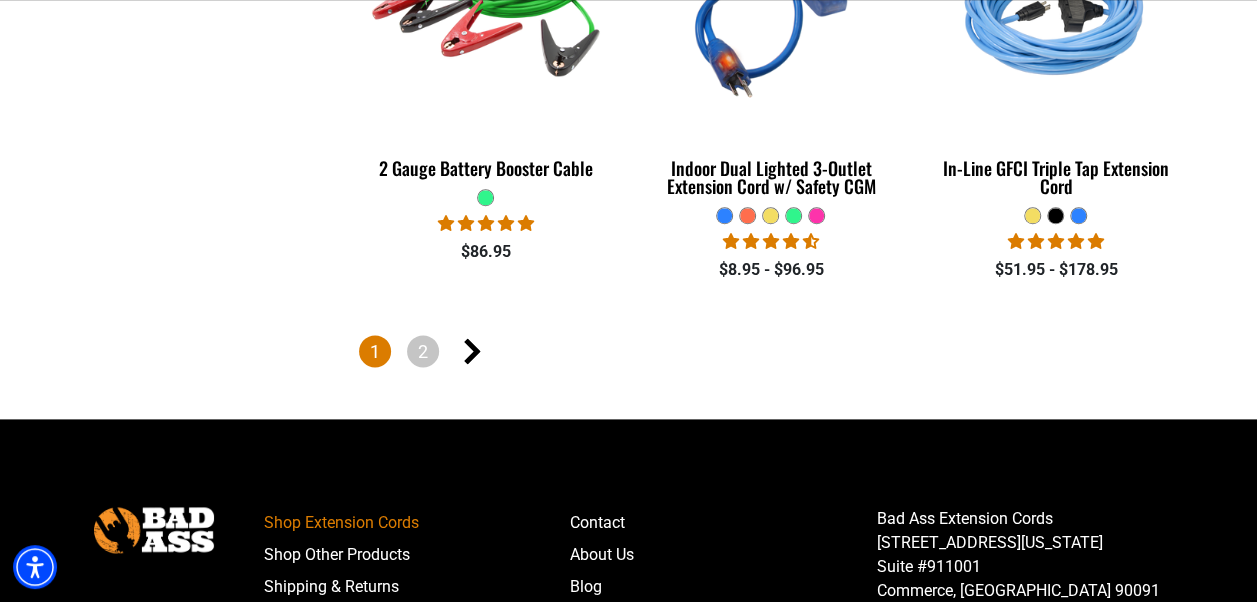 scroll, scrollTop: 4860, scrollLeft: 0, axis: vertical 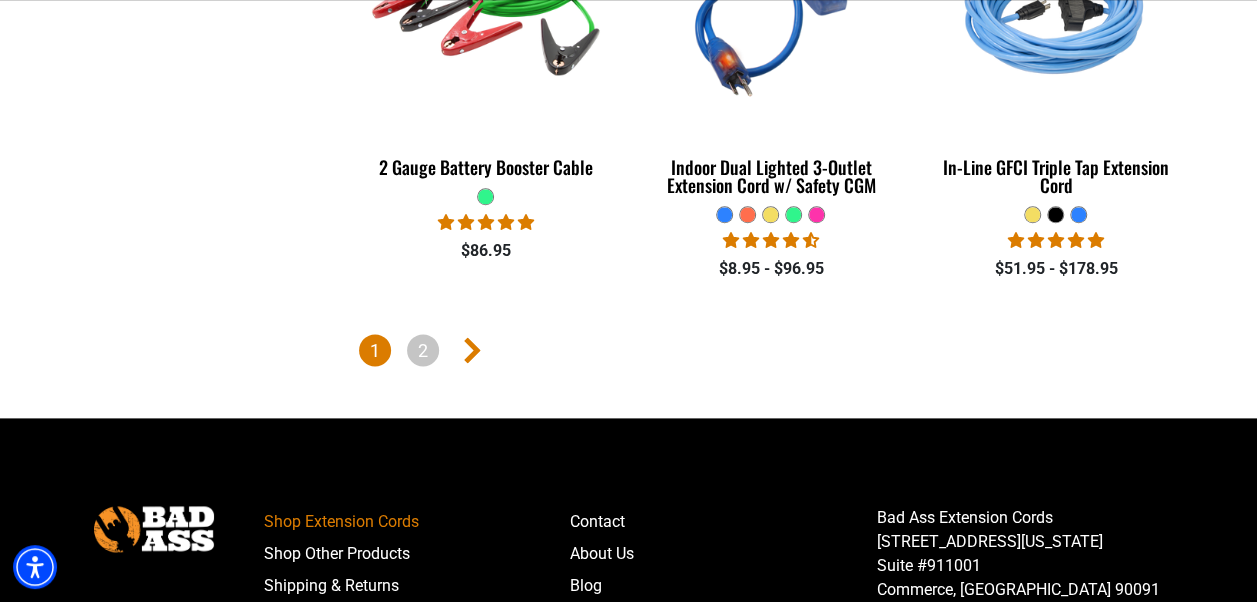 click 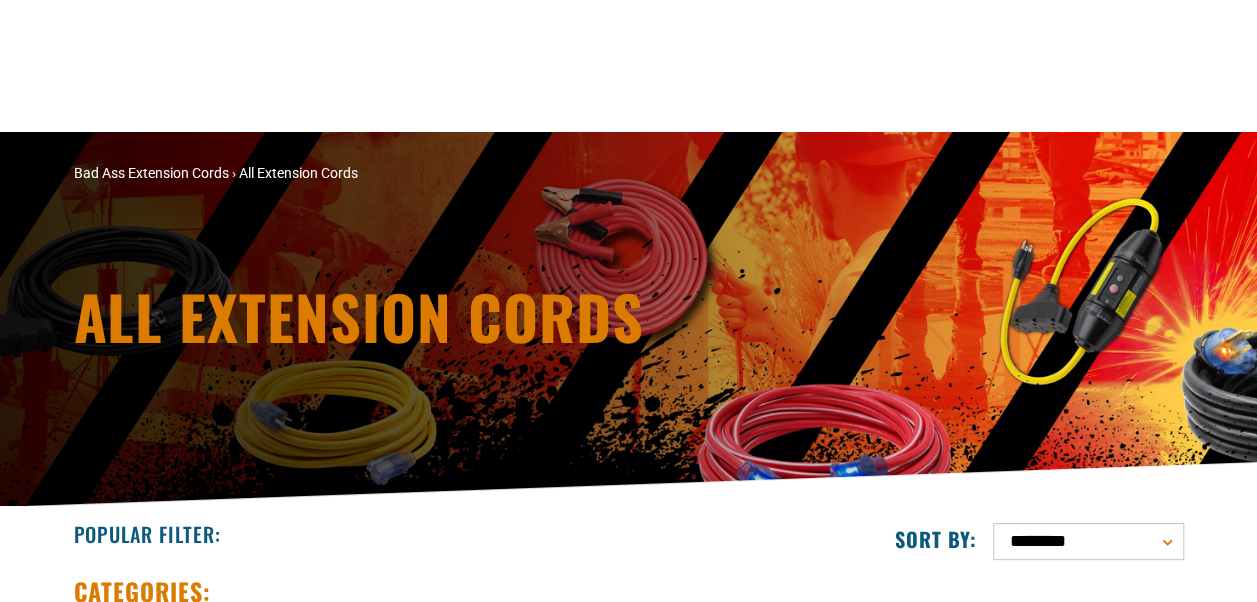 scroll, scrollTop: 360, scrollLeft: 0, axis: vertical 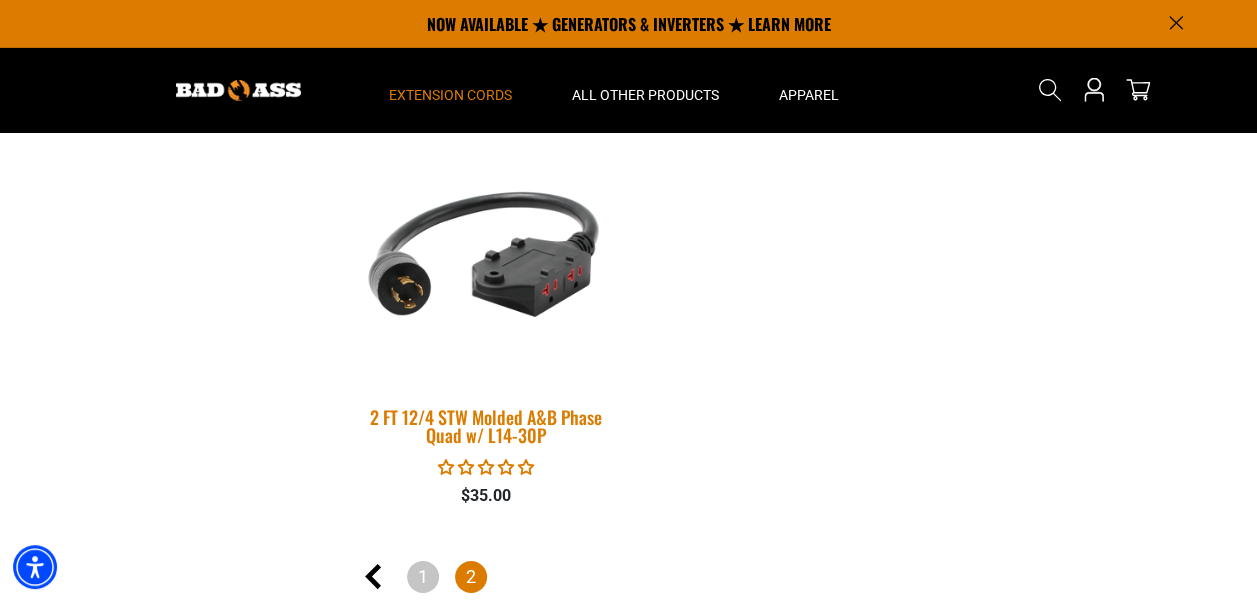 click on "2 FT 12/4 STW Molded A&B Phase Quad w/ L14-30P" at bounding box center [486, 426] 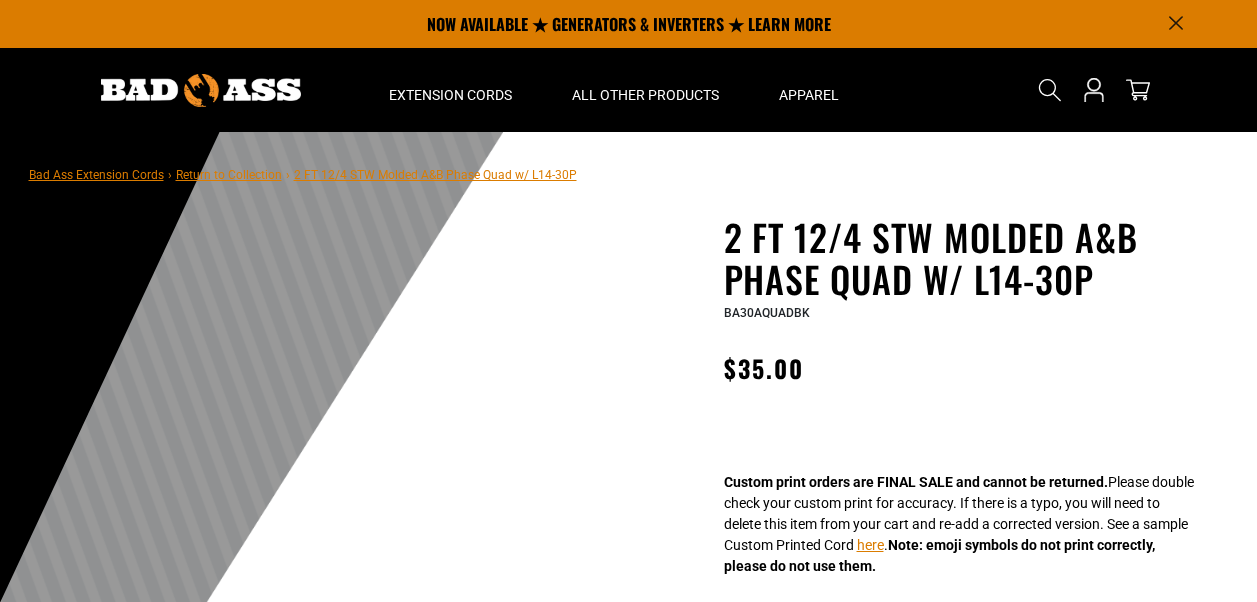 scroll, scrollTop: 0, scrollLeft: 0, axis: both 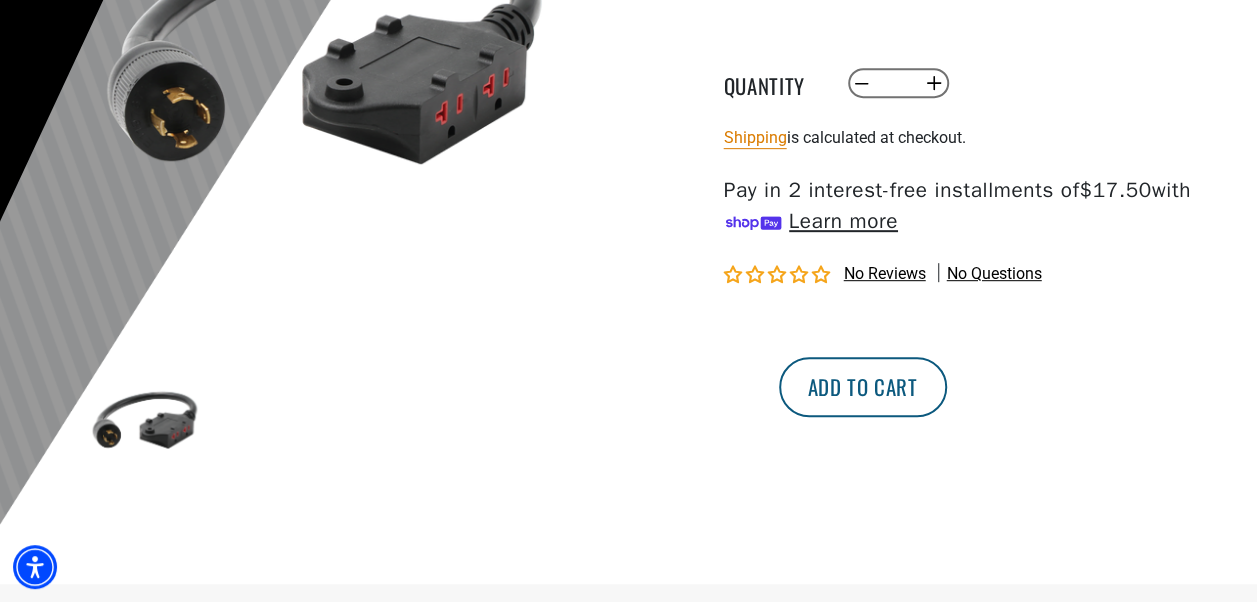 click on "Add to cart" at bounding box center [863, 387] 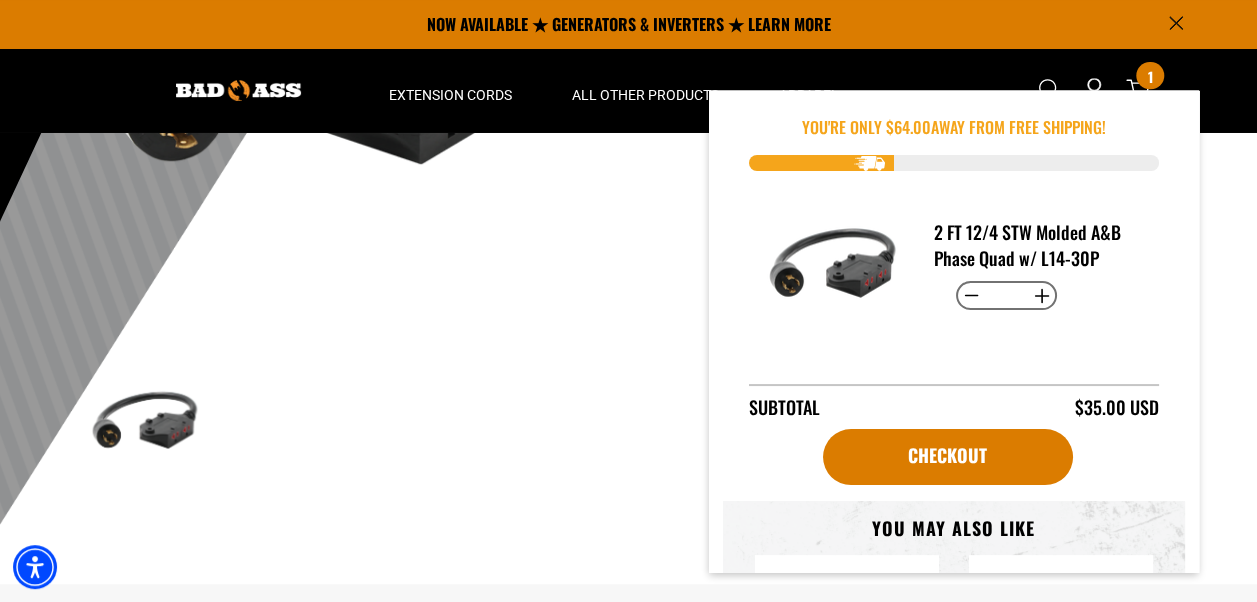 click on "2 FT 12/4 STW Molded A&B Phase Quad w/ L14-30P
2 FT 12/4 STW Molded A&B Phase Quad w/ L14-30P
BA30AQUADBK
Regular price
$35.00
Regular price
Sale price
35.00
Unit price
/
per
Sale
Sold out
Custom print orders are FINAL SALE and cannot be returned.
✕
here .
*" at bounding box center [929, 197] 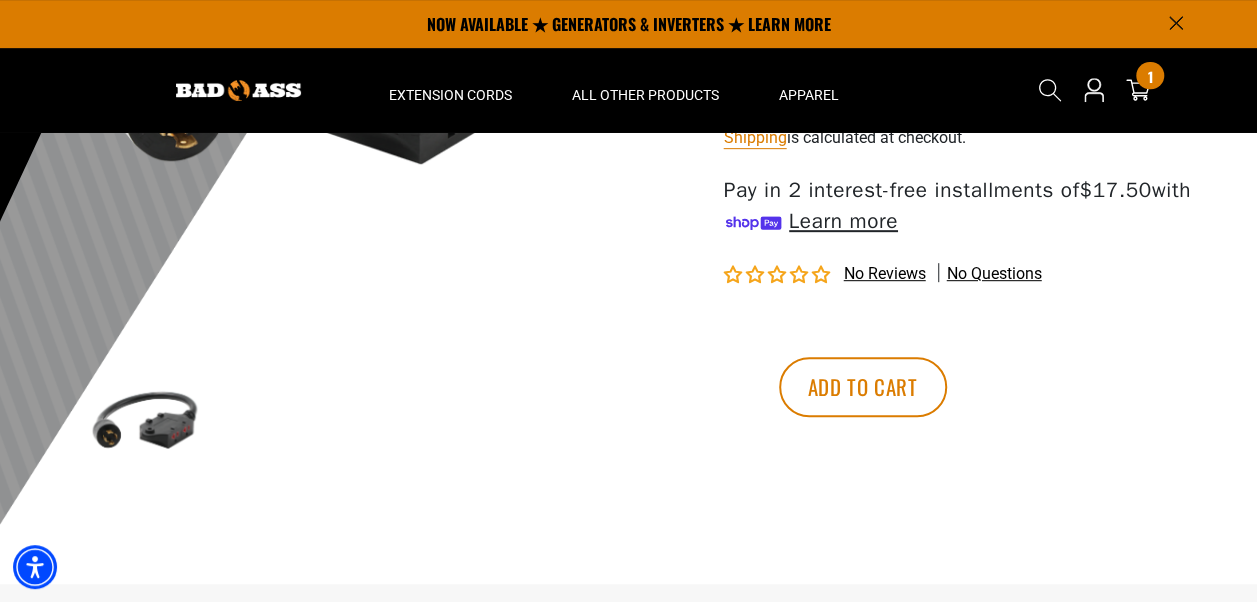 scroll, scrollTop: 0, scrollLeft: 0, axis: both 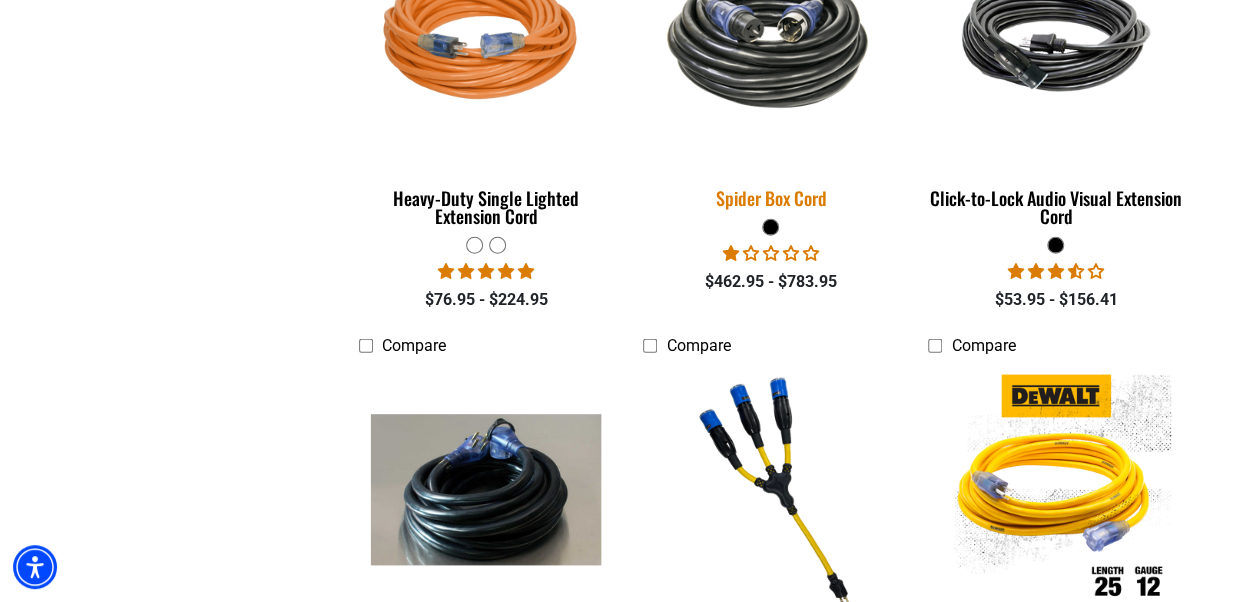 click on "Spider Box Cord" at bounding box center [770, 198] 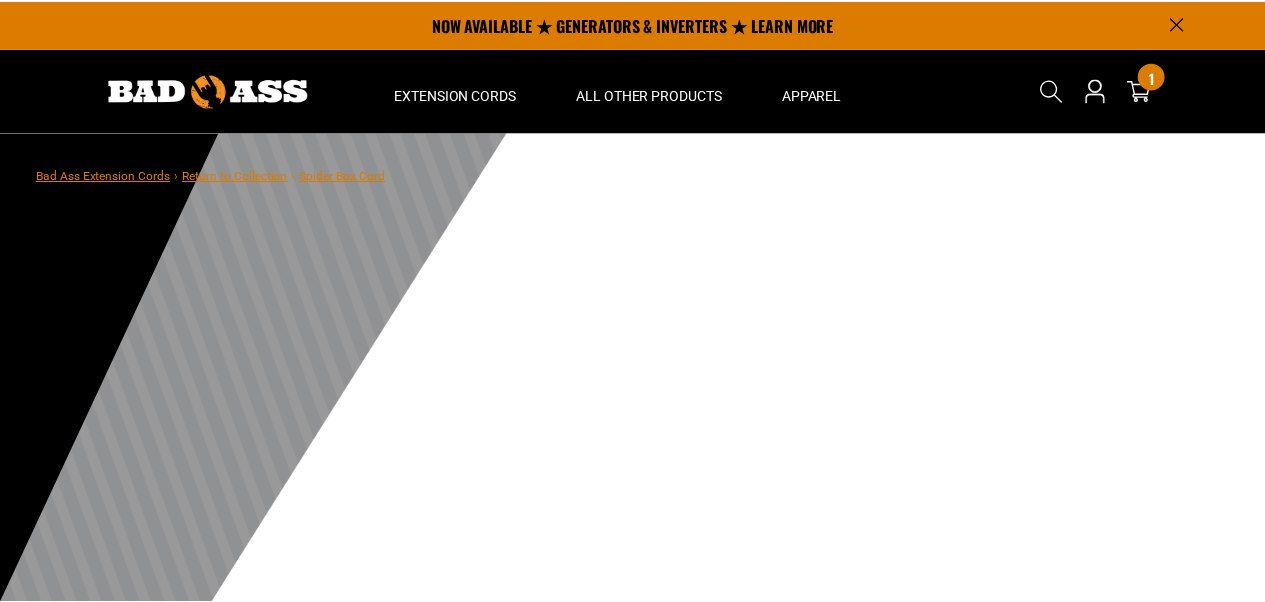 scroll, scrollTop: 0, scrollLeft: 0, axis: both 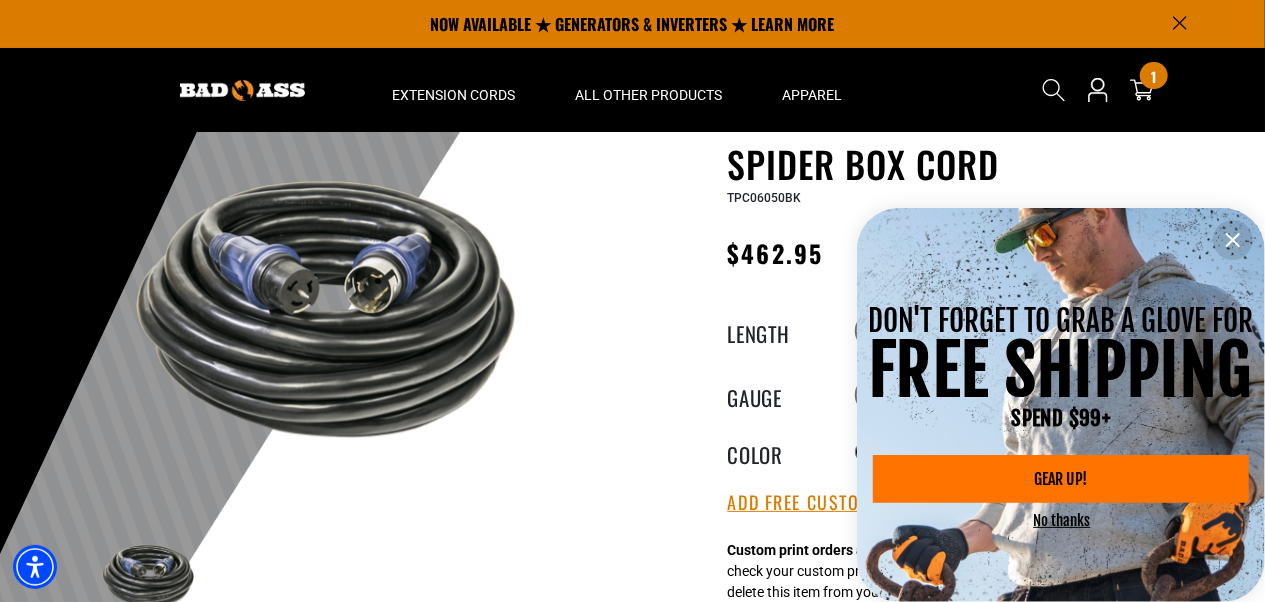 click 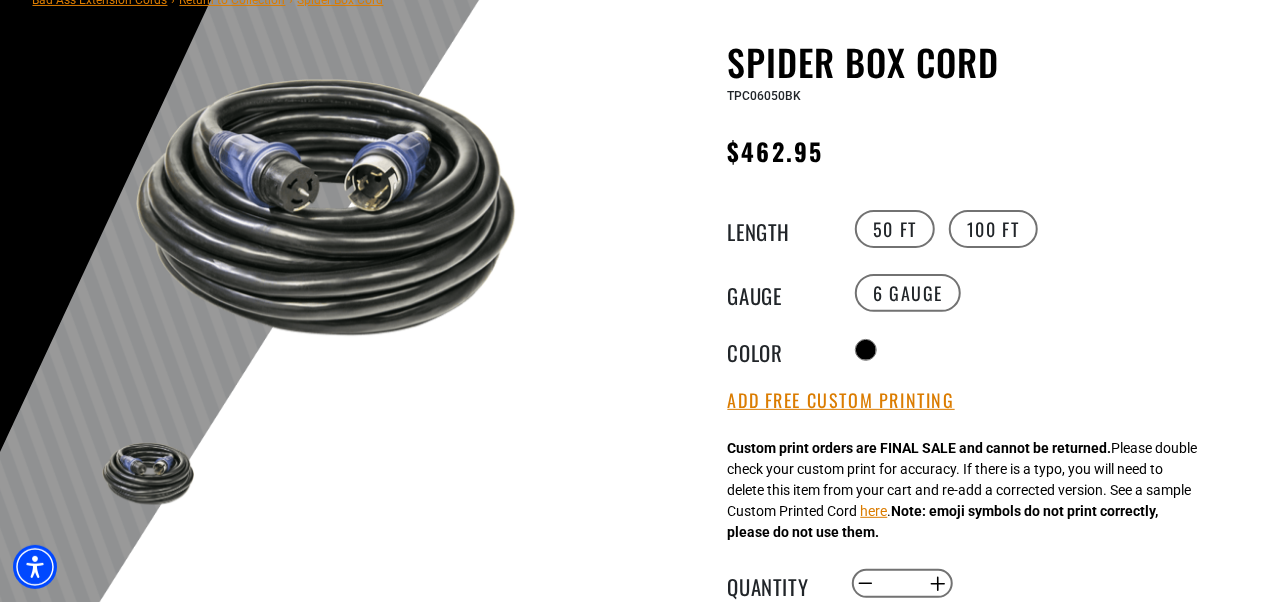 scroll, scrollTop: 176, scrollLeft: 0, axis: vertical 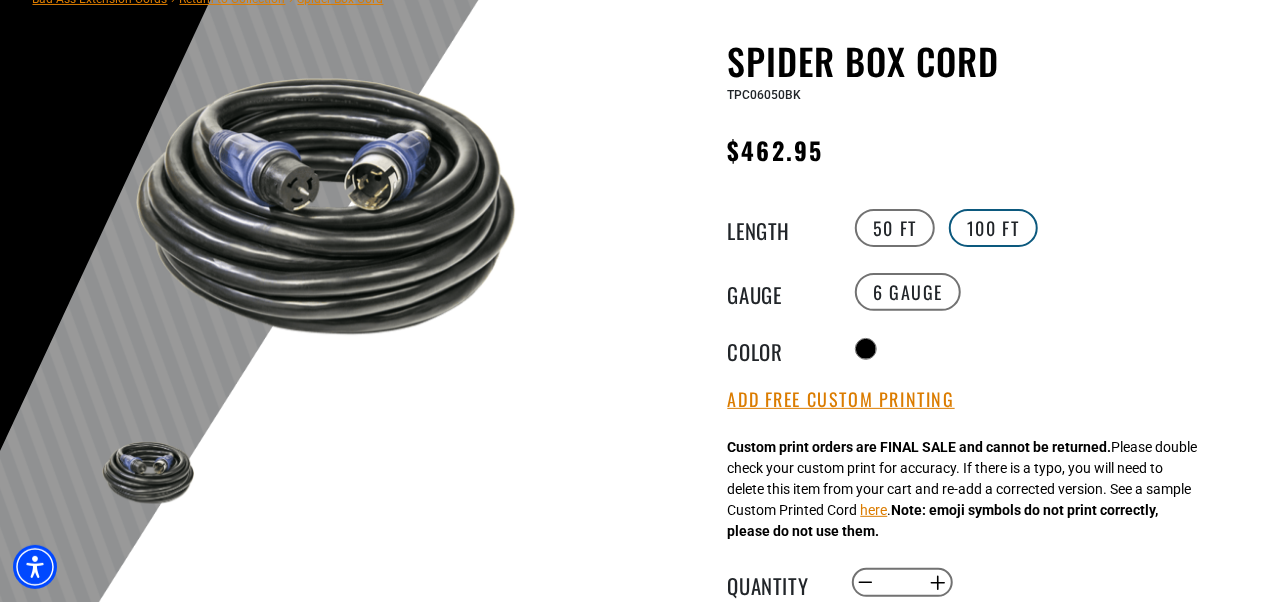 click on "100 FT" at bounding box center [993, 228] 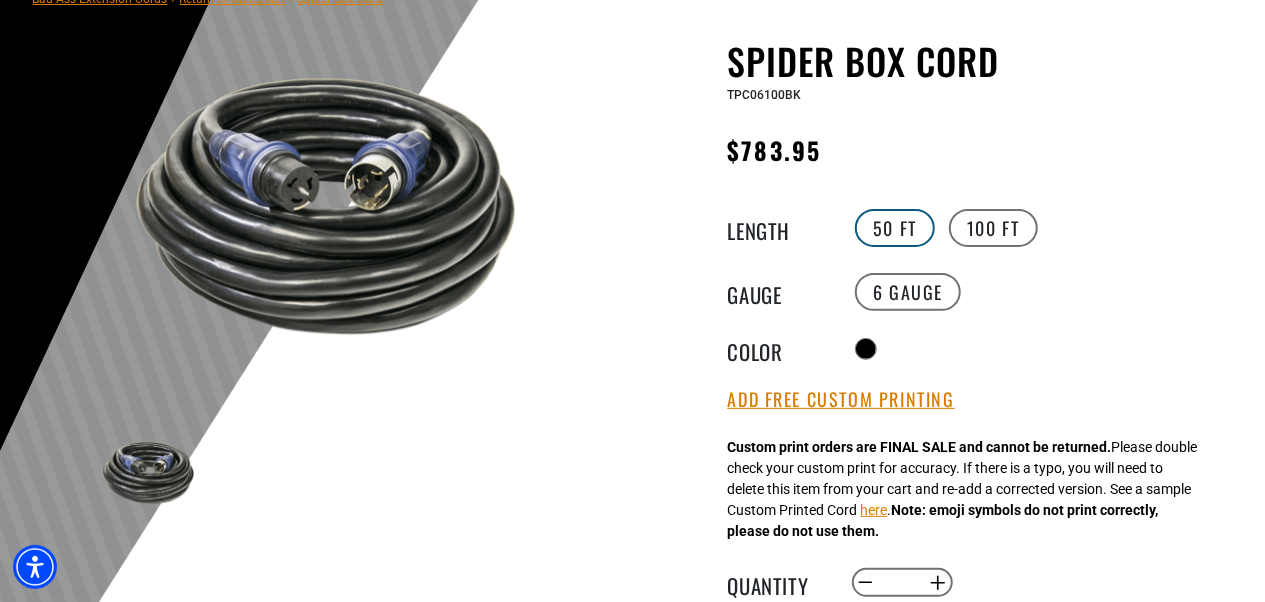 click on "50 FT" at bounding box center (895, 228) 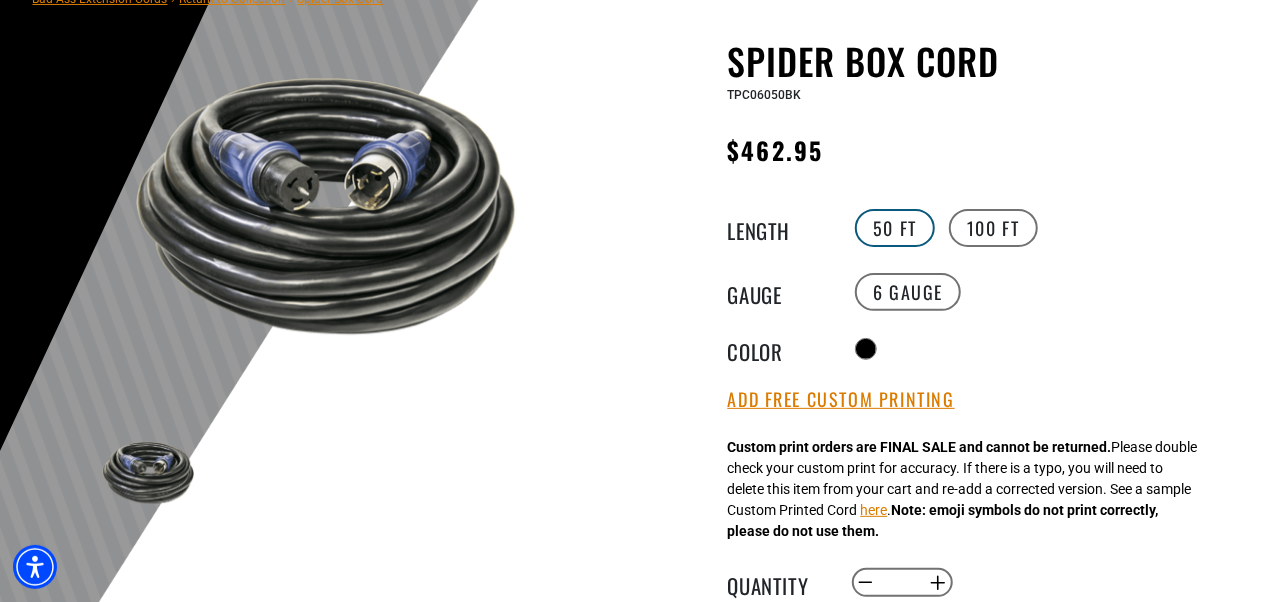 scroll, scrollTop: 0, scrollLeft: 0, axis: both 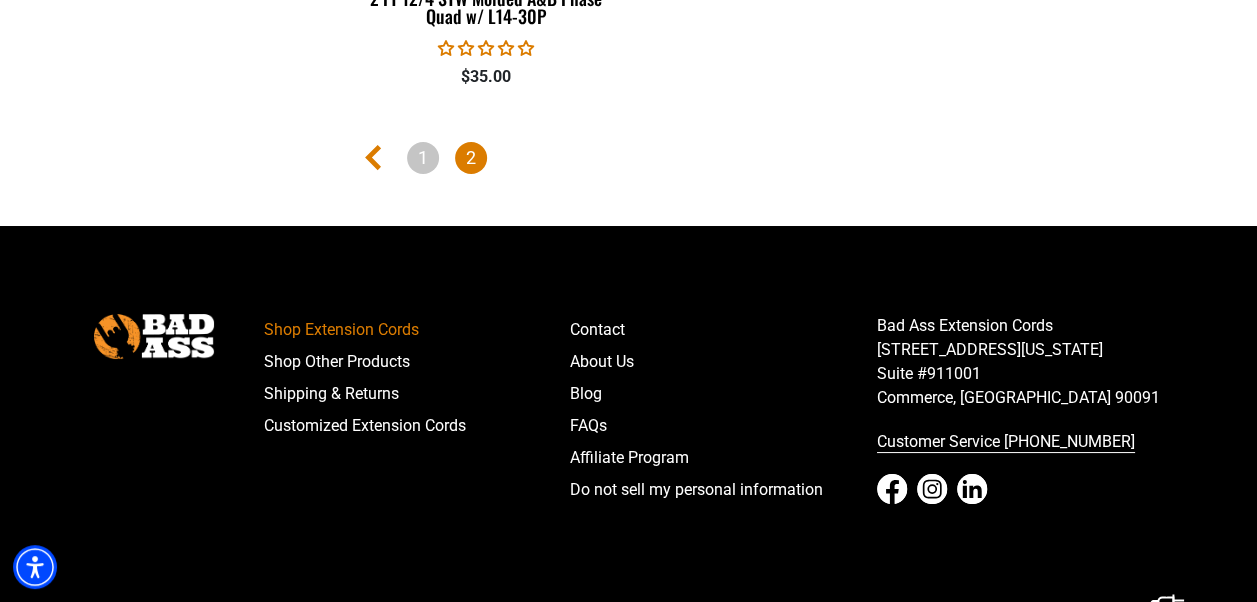 click 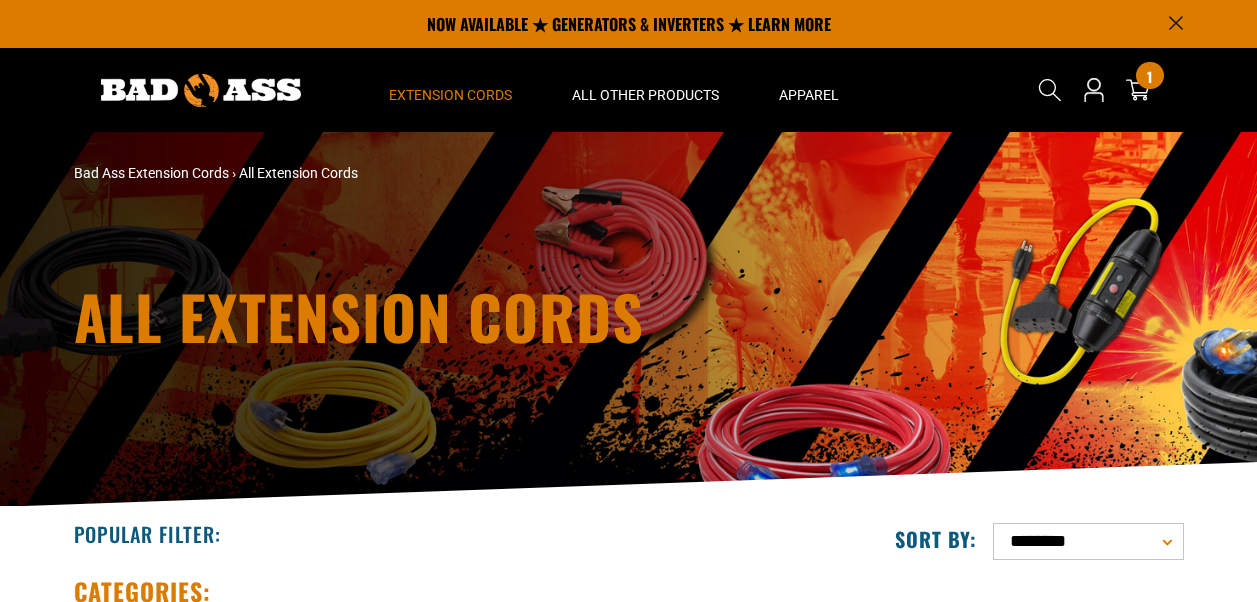 scroll, scrollTop: 0, scrollLeft: 0, axis: both 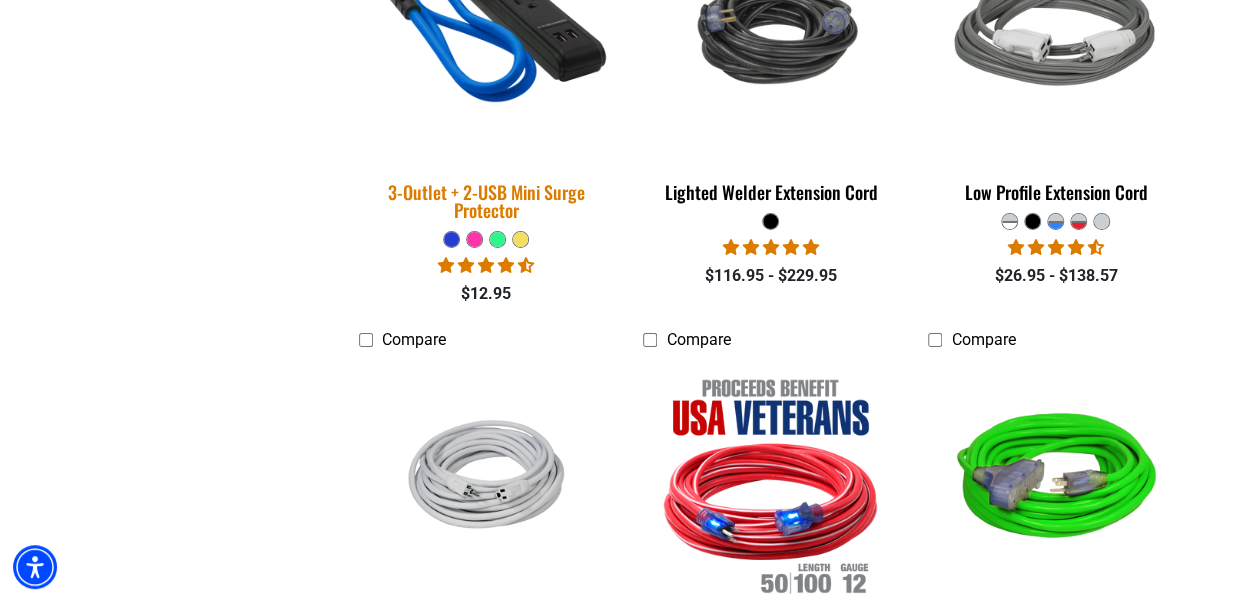 click on "3-Outlet + 2-USB Mini Surge Protector" at bounding box center [486, 201] 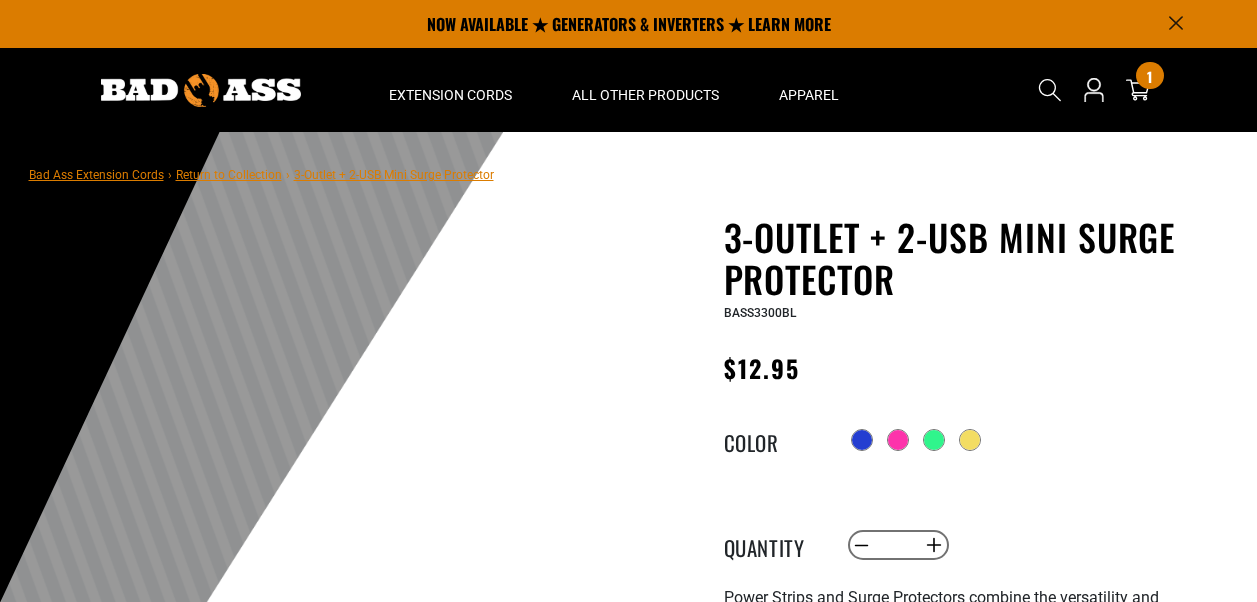 scroll, scrollTop: 0, scrollLeft: 0, axis: both 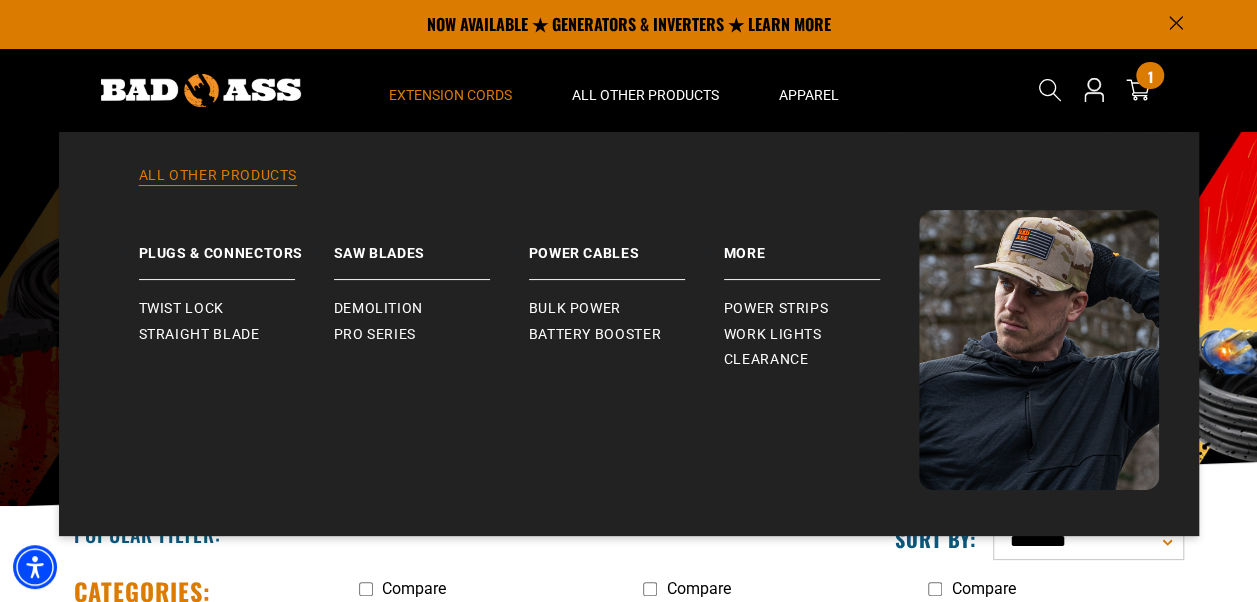 click on "All Other Products" at bounding box center (629, 188) 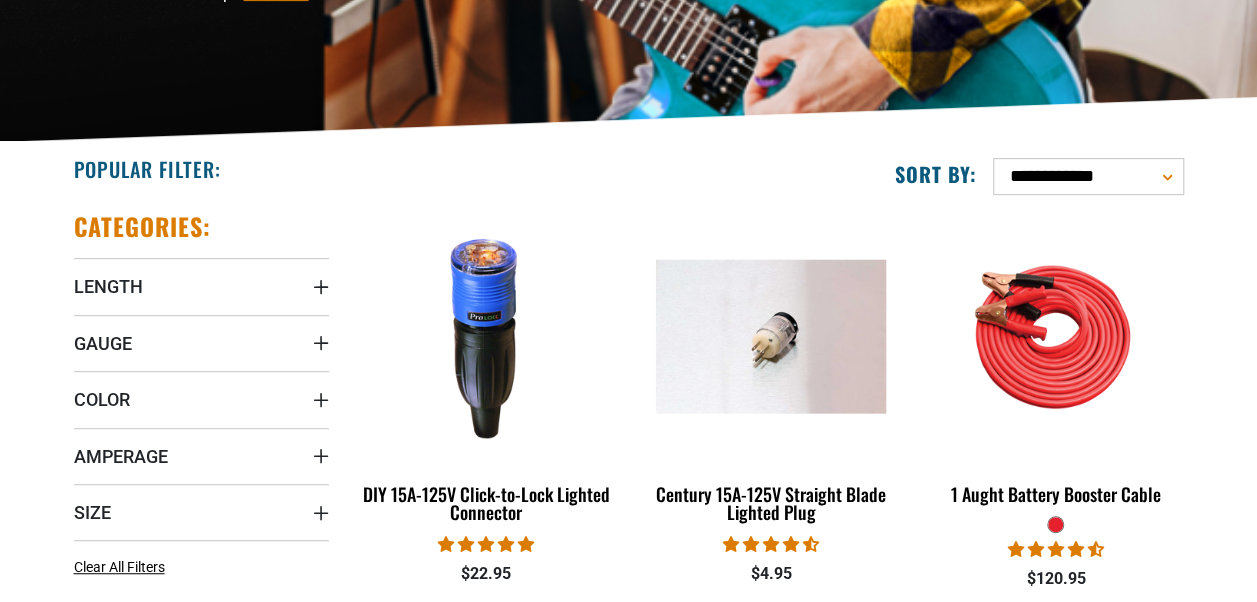 scroll, scrollTop: 0, scrollLeft: 0, axis: both 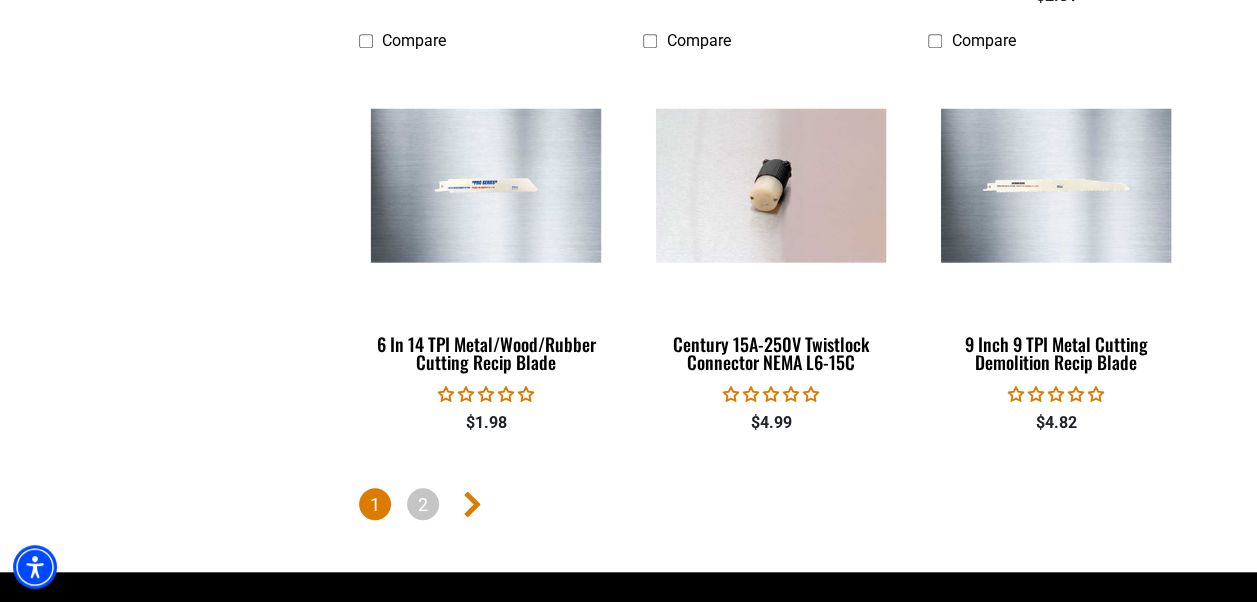 click 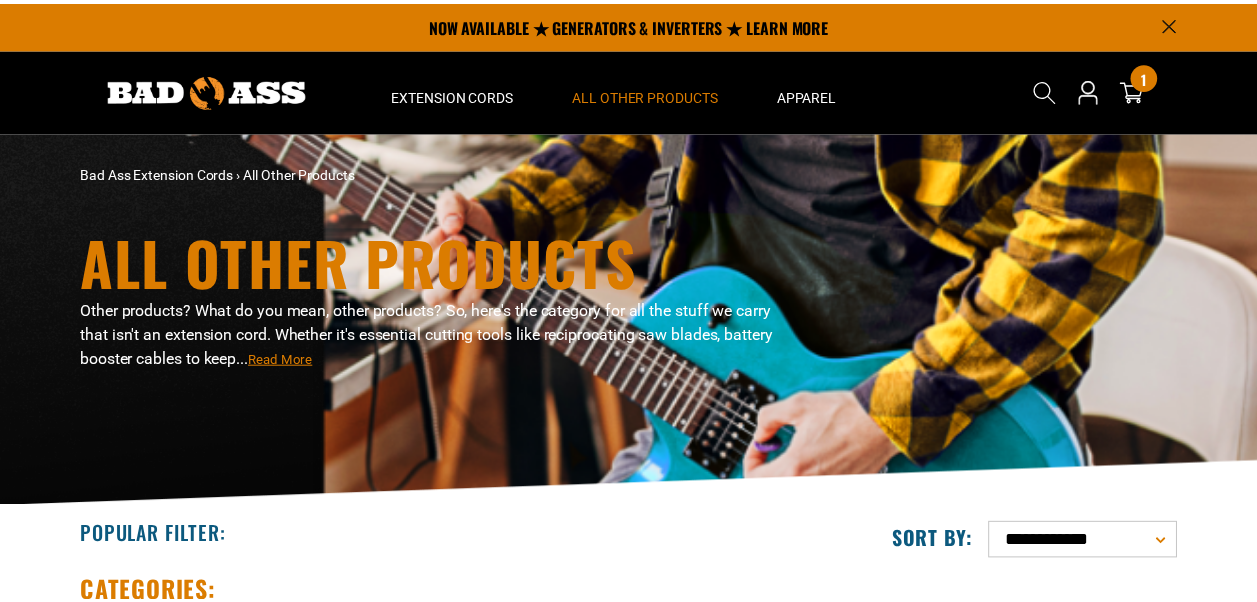 scroll, scrollTop: 0, scrollLeft: 0, axis: both 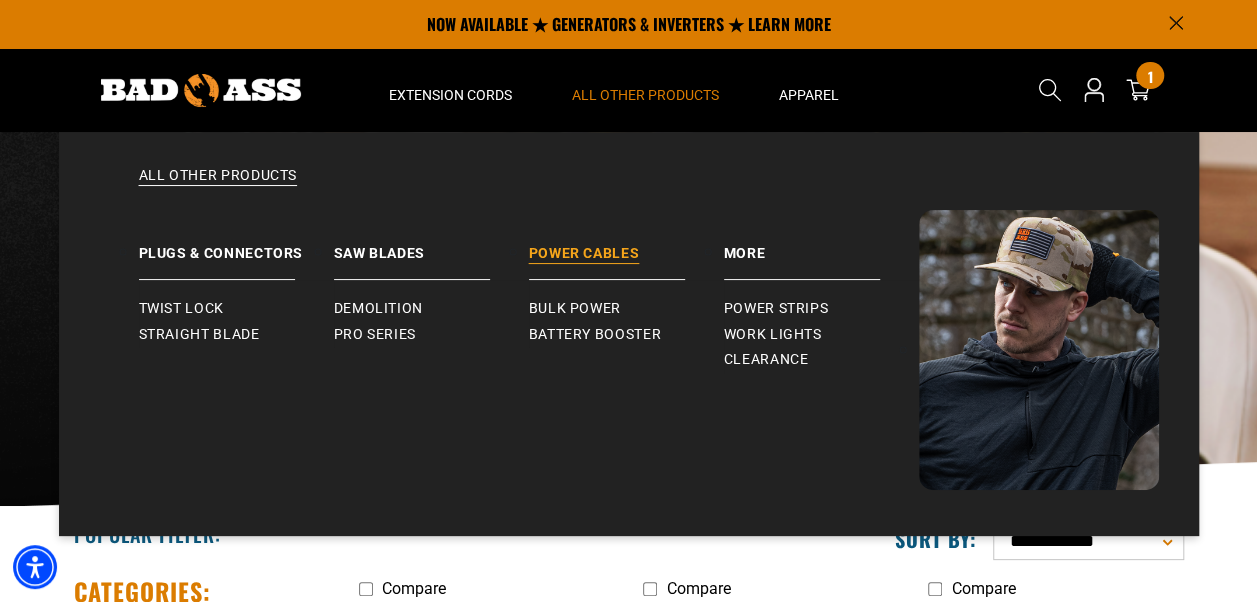 click on "Power Cables" at bounding box center (626, 245) 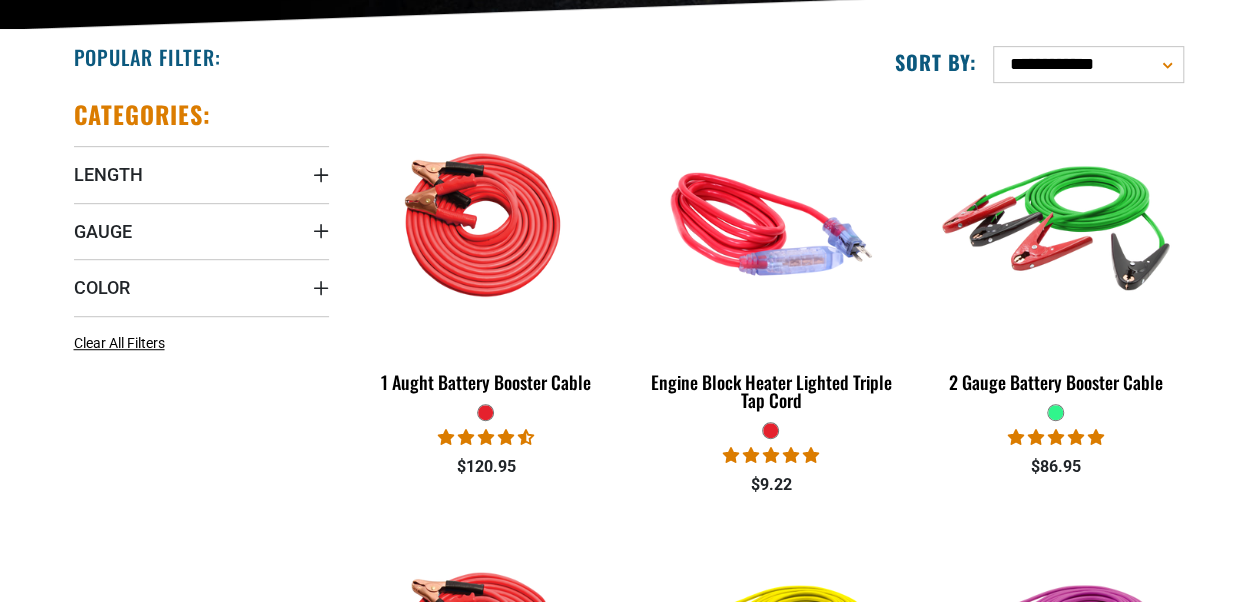 scroll, scrollTop: 481, scrollLeft: 0, axis: vertical 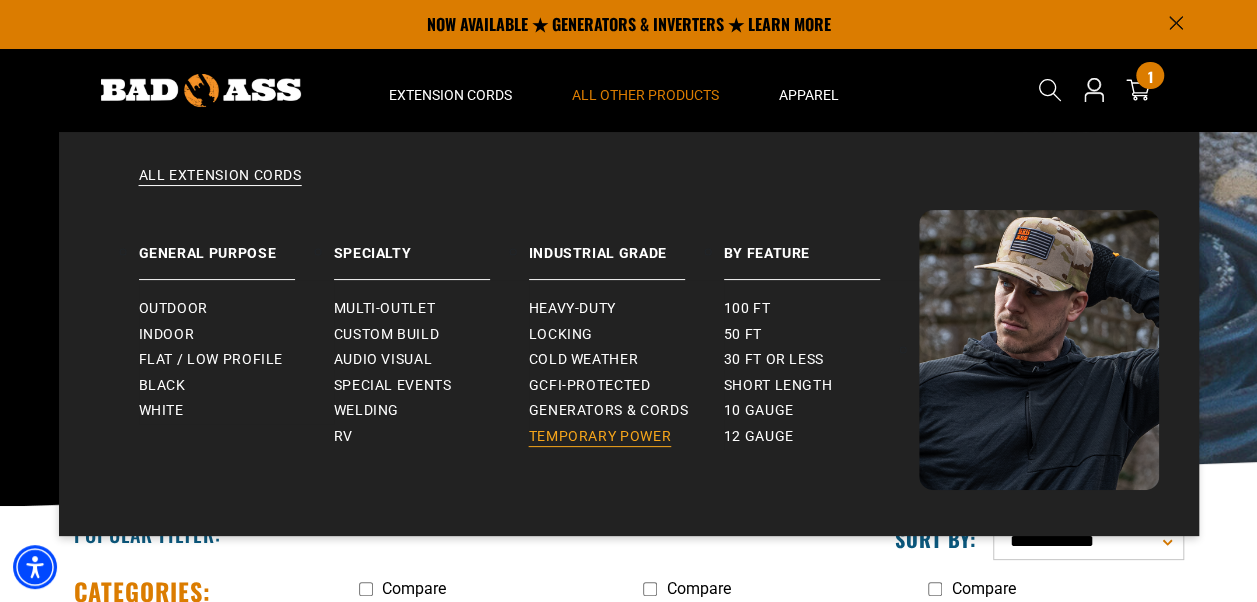 click on "Temporary Power" at bounding box center (600, 437) 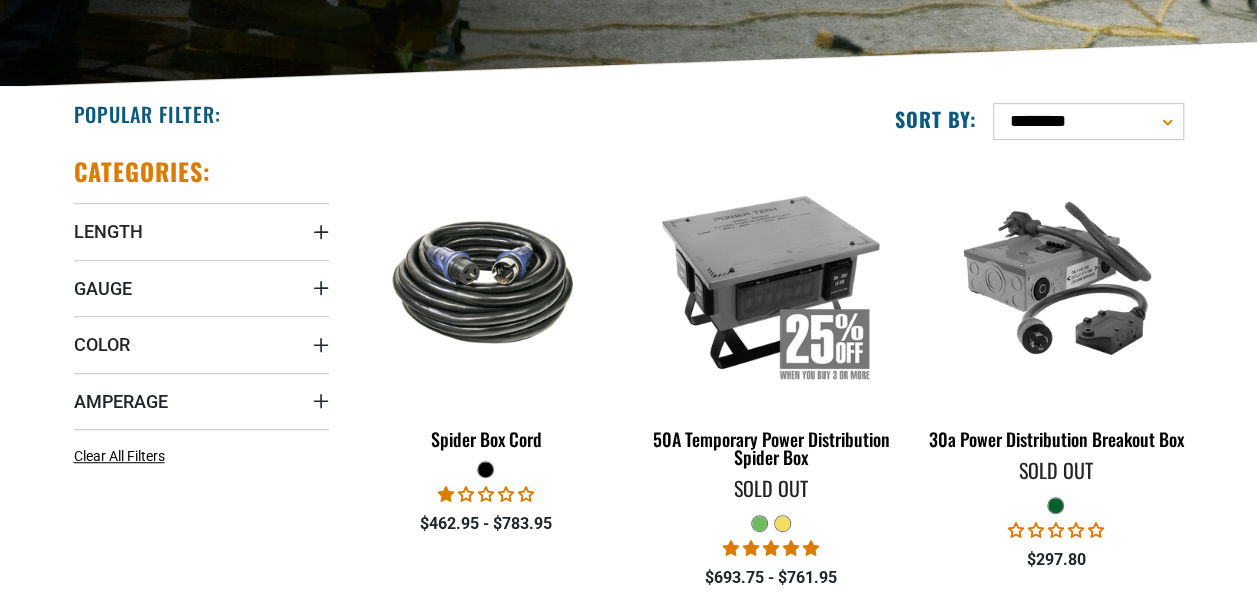 scroll, scrollTop: 0, scrollLeft: 0, axis: both 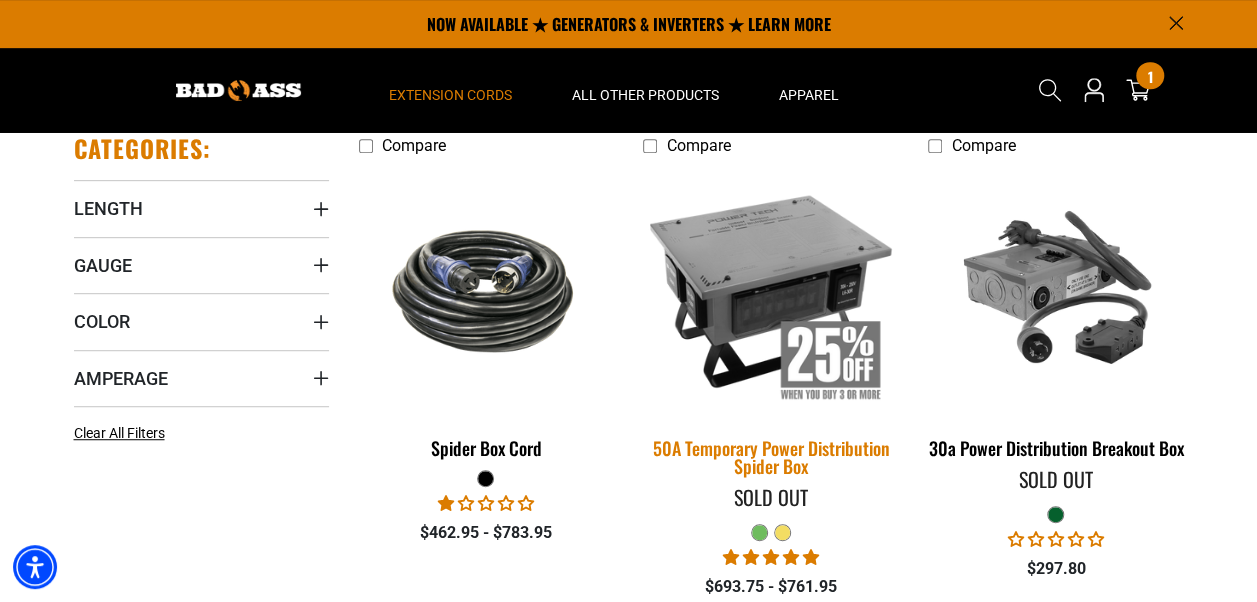 click on "50A Temporary Power Distribution Spider Box" at bounding box center [770, 457] 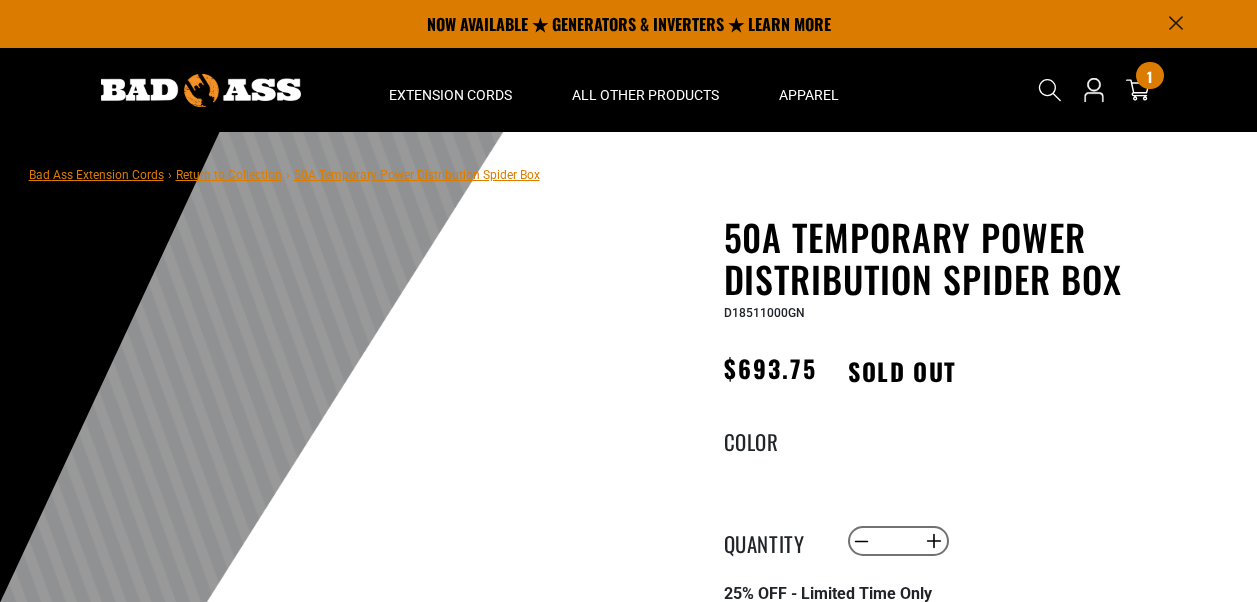 scroll, scrollTop: 0, scrollLeft: 0, axis: both 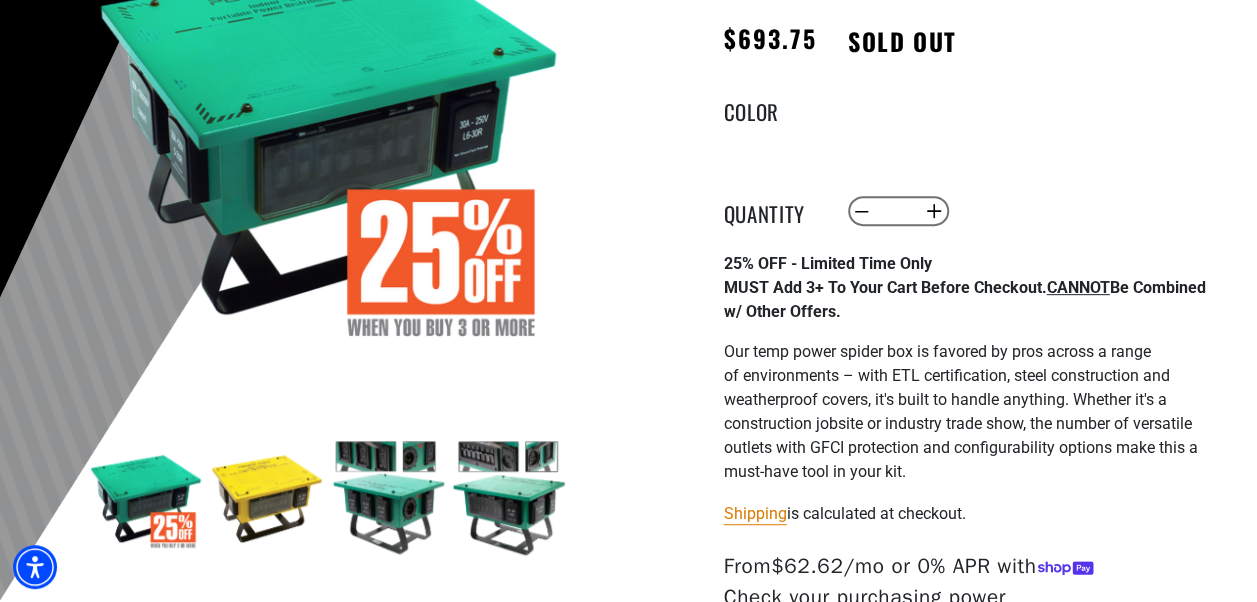 click at bounding box center (388, 498) 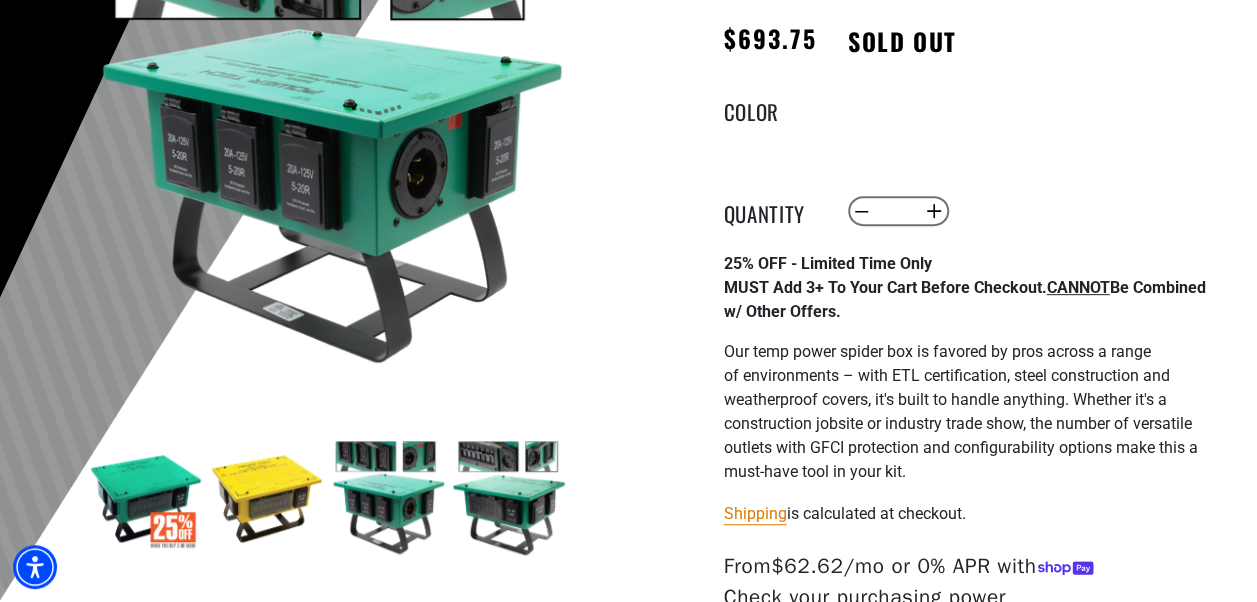 click at bounding box center (509, 498) 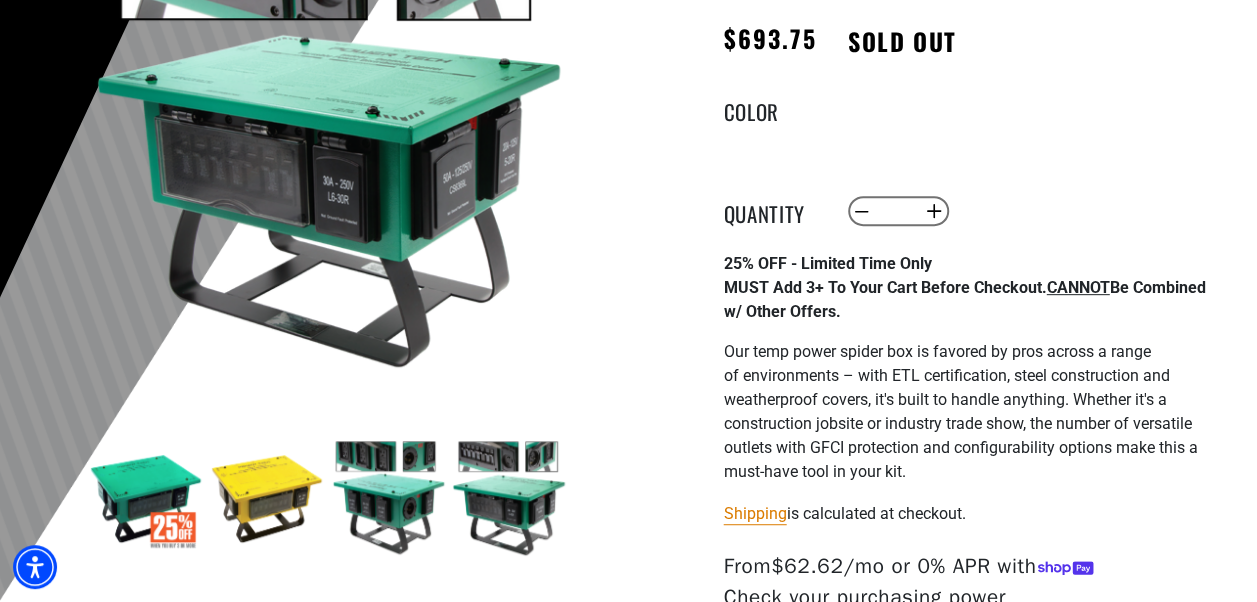click at bounding box center (509, 498) 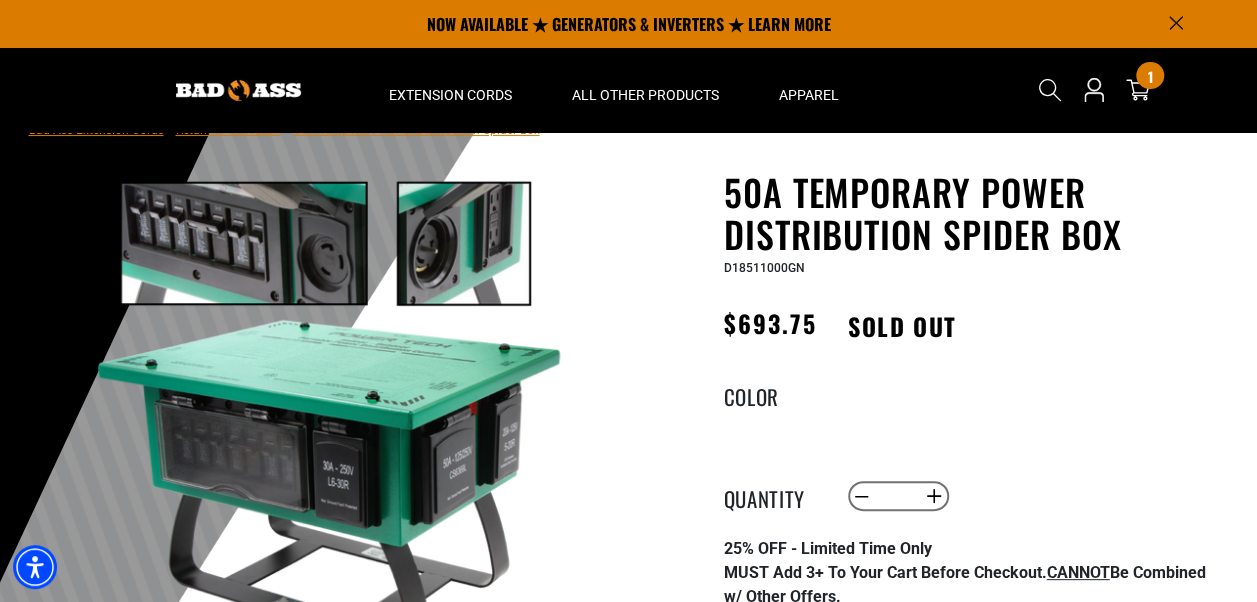 scroll, scrollTop: 44, scrollLeft: 0, axis: vertical 